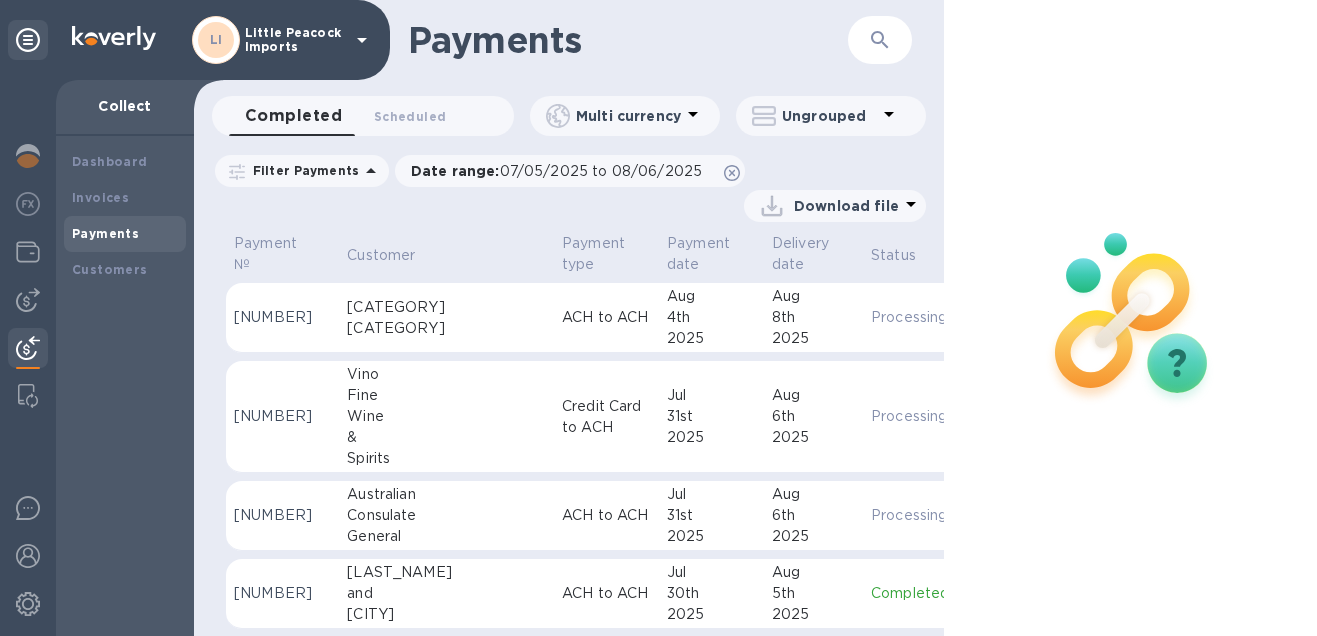 scroll, scrollTop: 0, scrollLeft: 0, axis: both 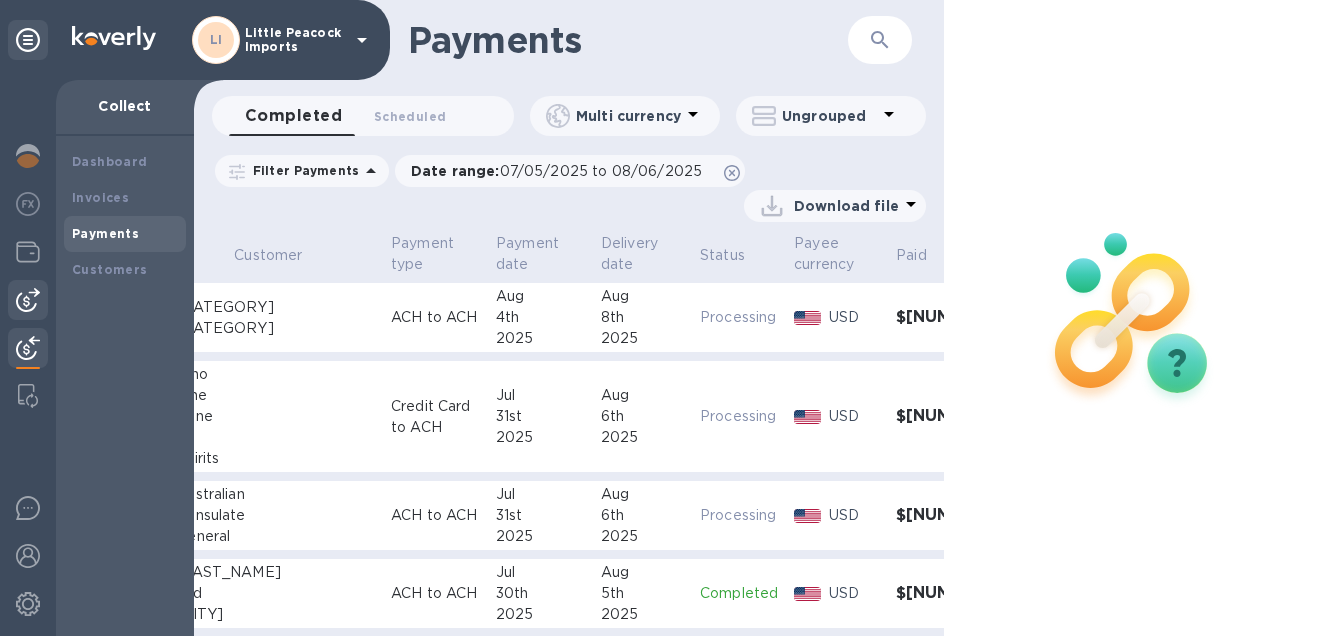 click at bounding box center (28, 300) 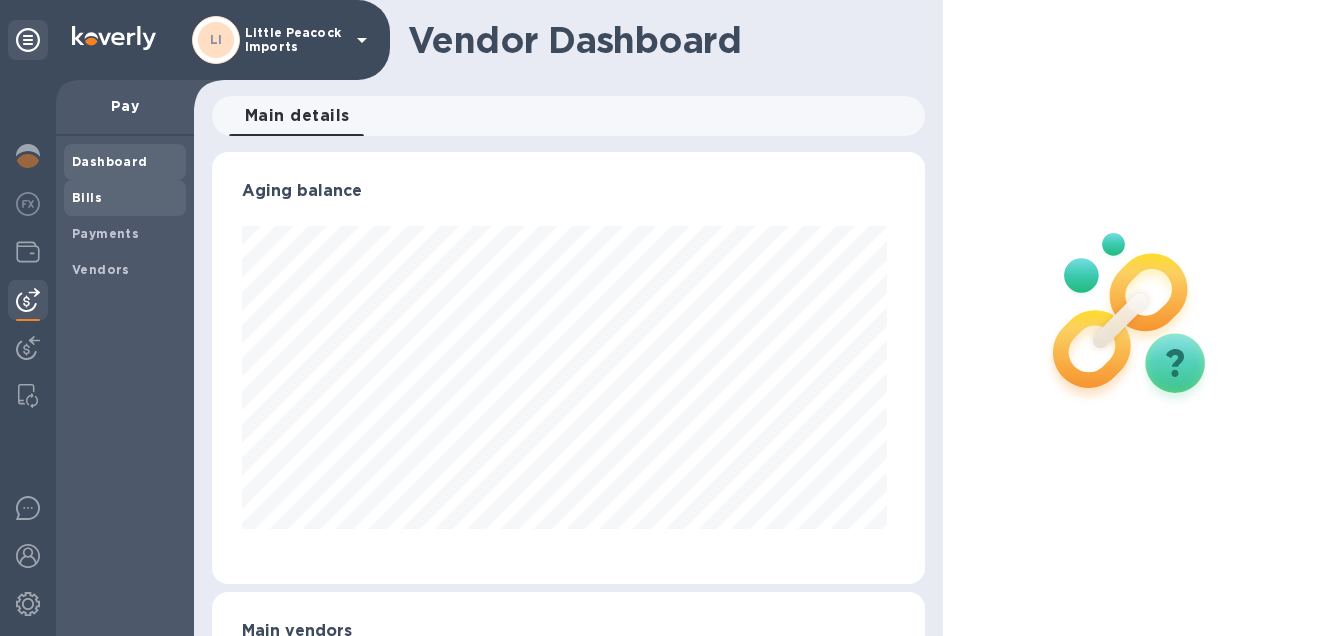 scroll, scrollTop: 999568, scrollLeft: 999294, axis: both 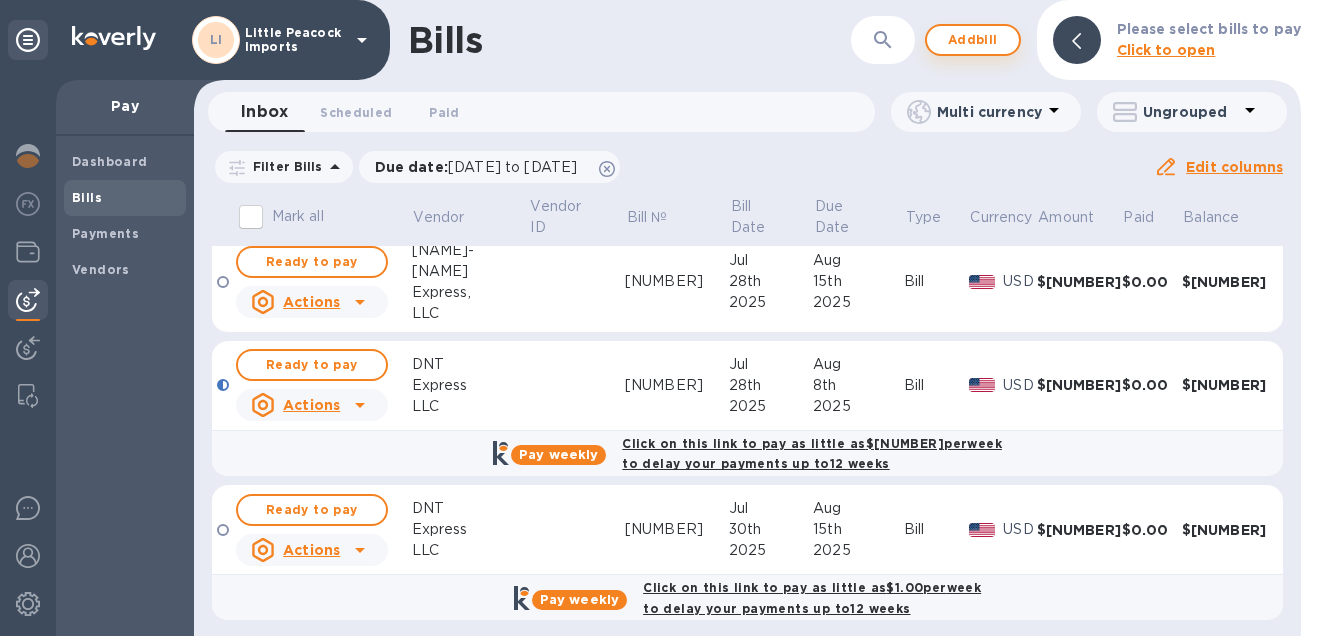 click on "Add   bill" at bounding box center (973, 40) 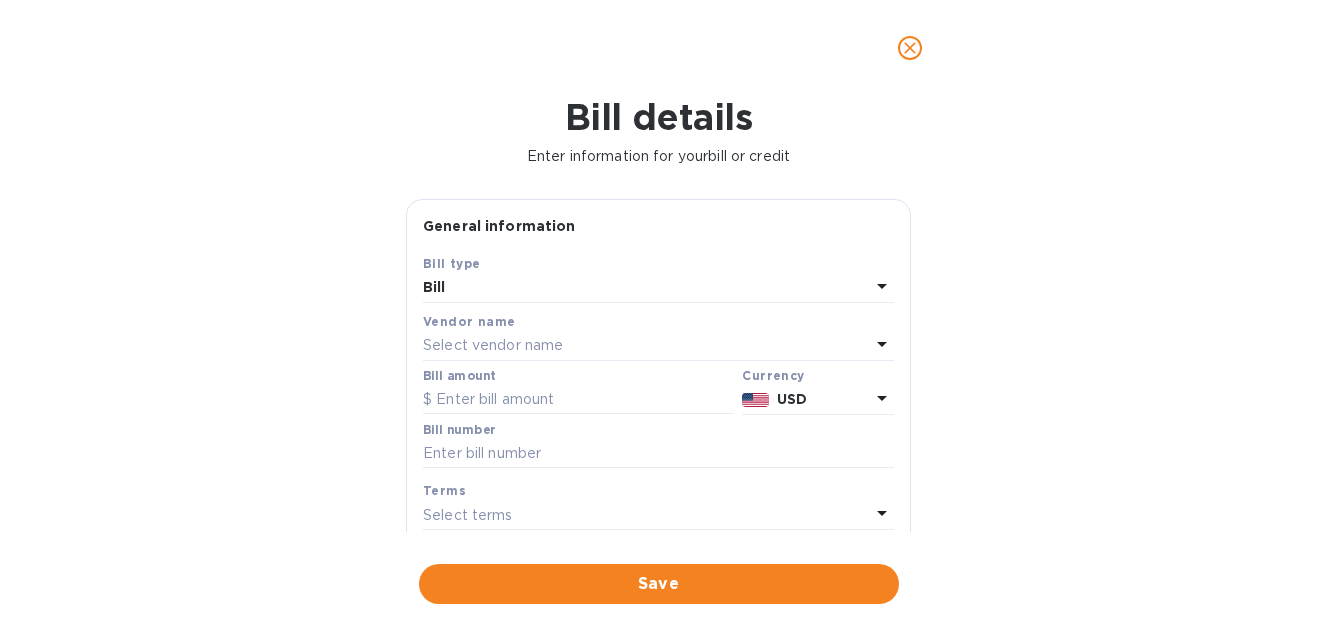 click on "Select vendor name" at bounding box center (646, 346) 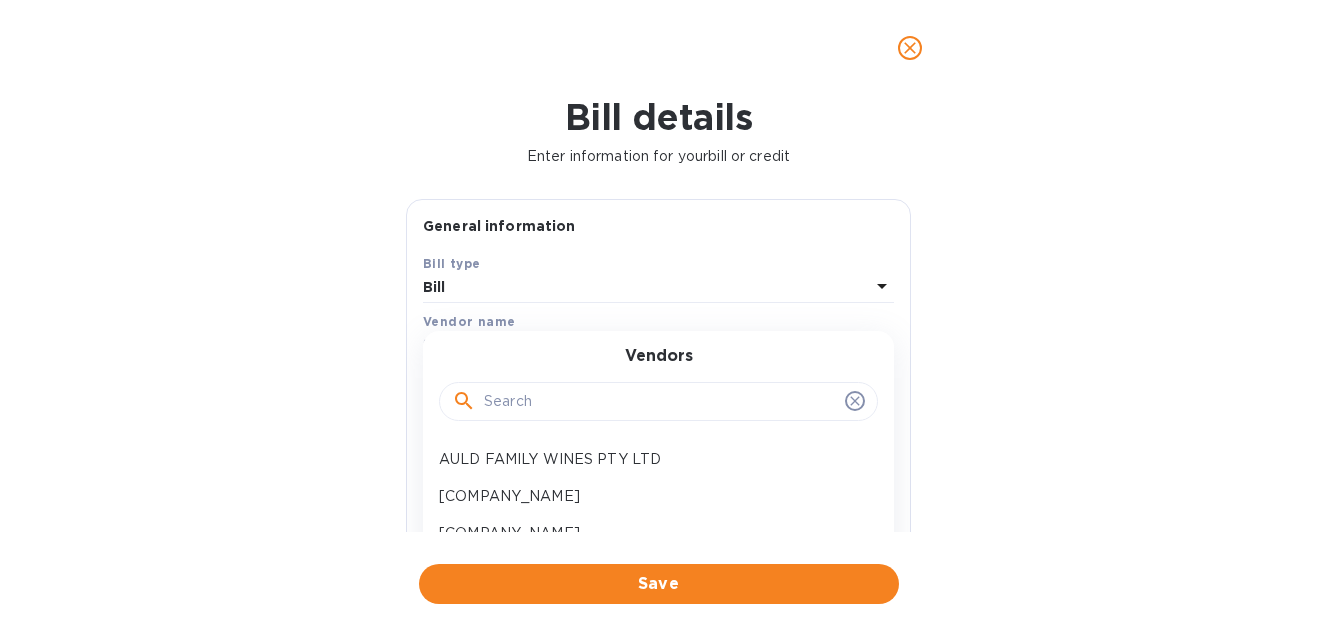click at bounding box center (660, 402) 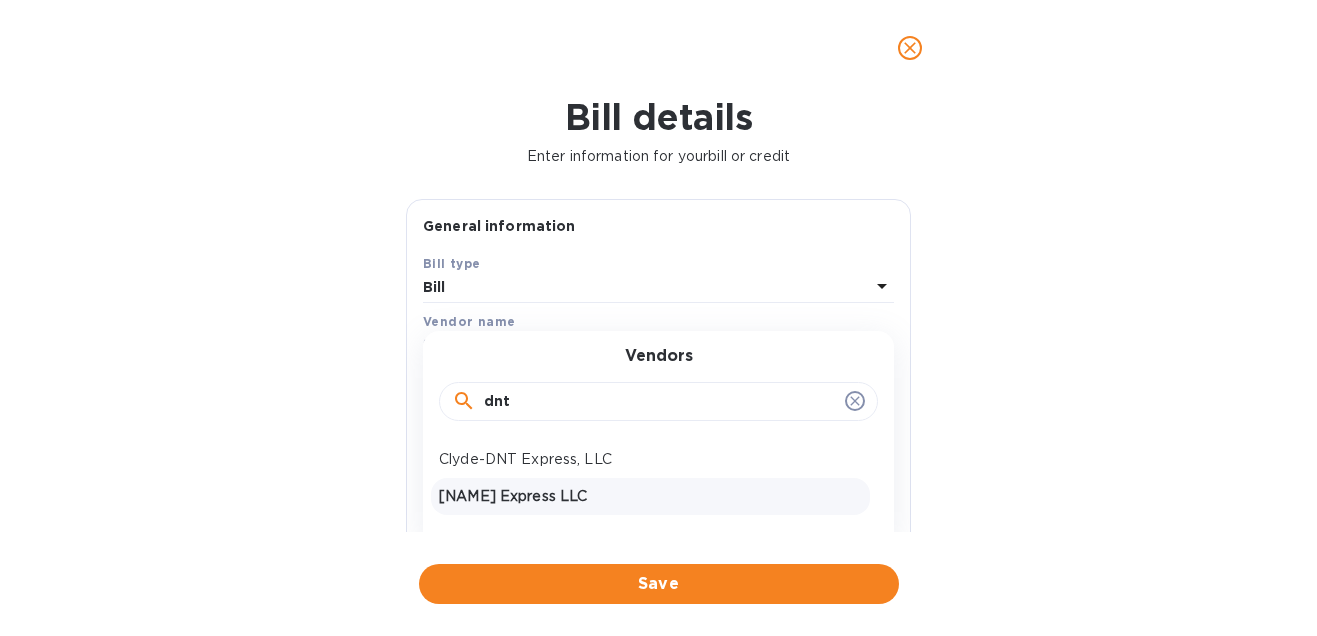 type on "dnt" 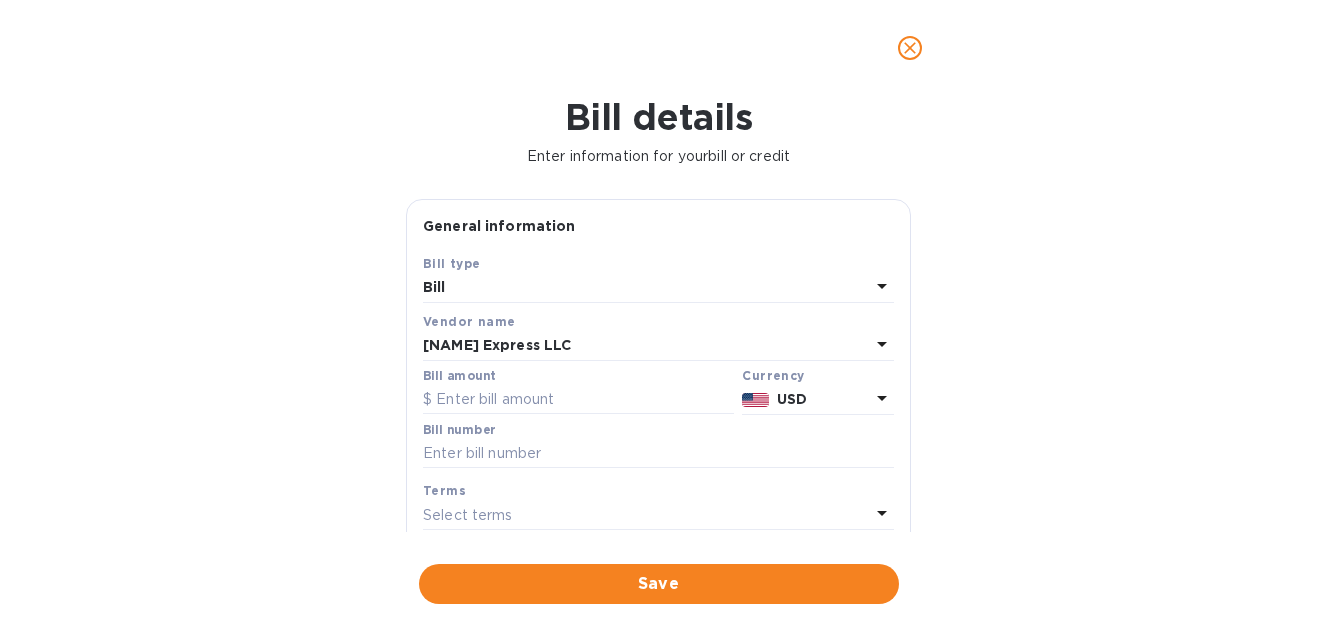 click at bounding box center (658, 470) 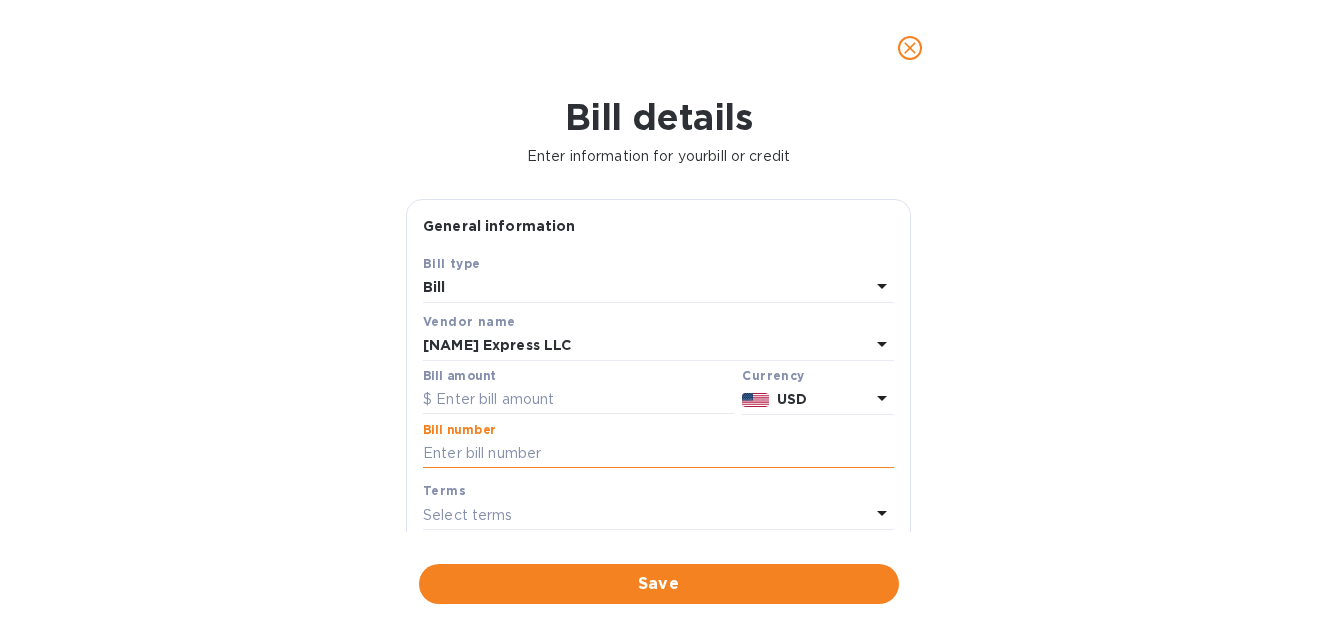 click at bounding box center [658, 454] 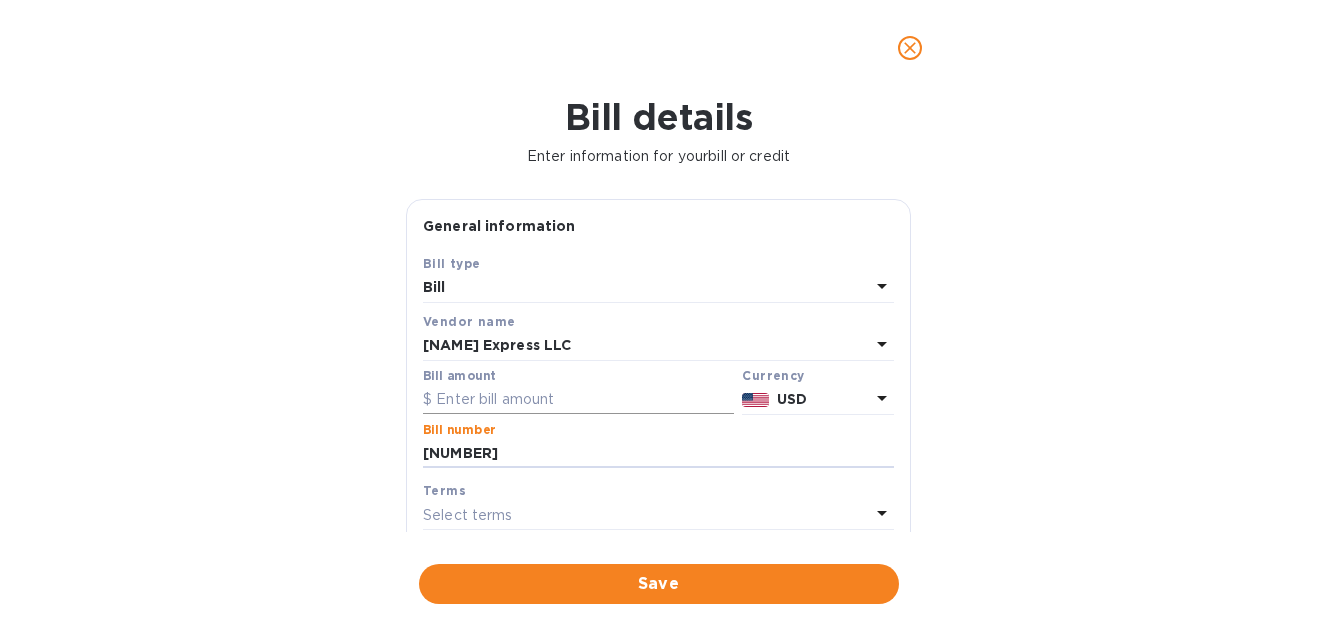 type on "[NUMBER]" 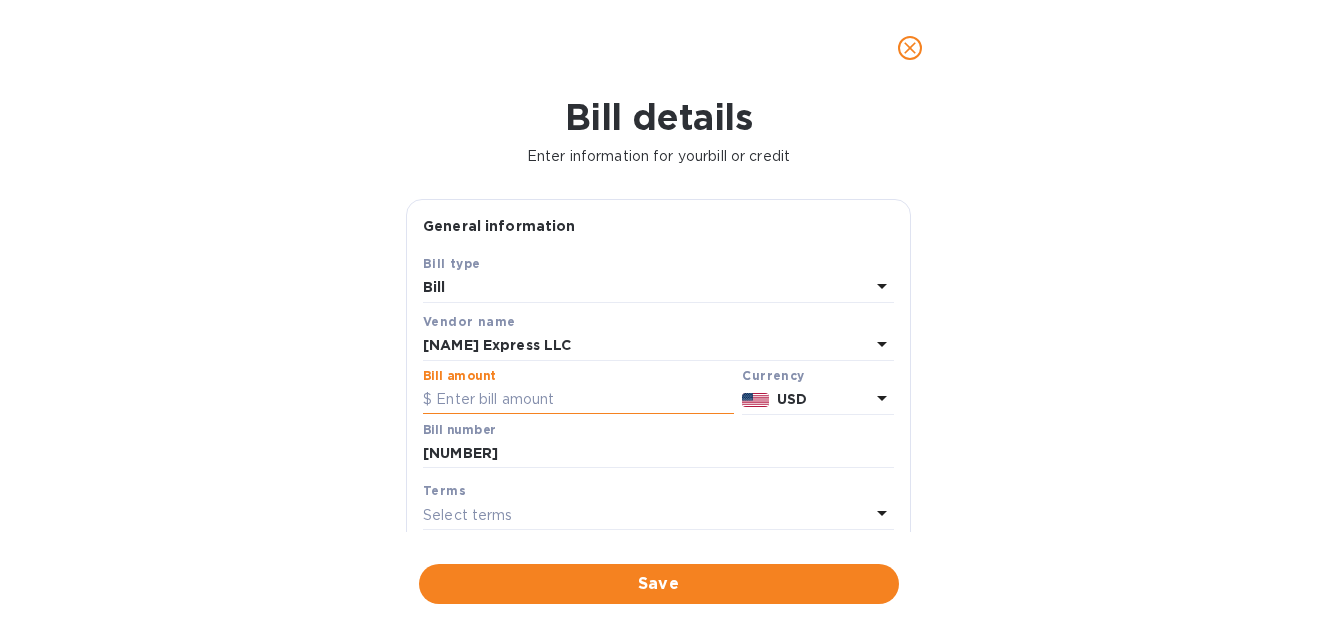 click at bounding box center [578, 400] 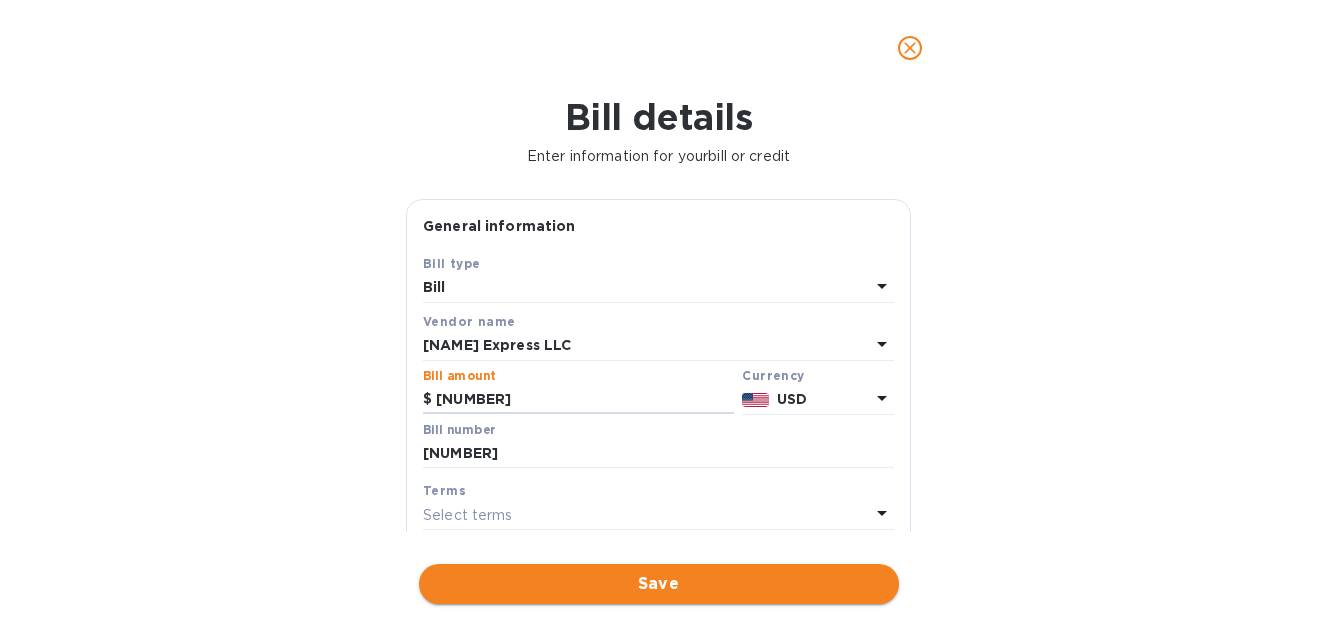 type on "[NUMBER]" 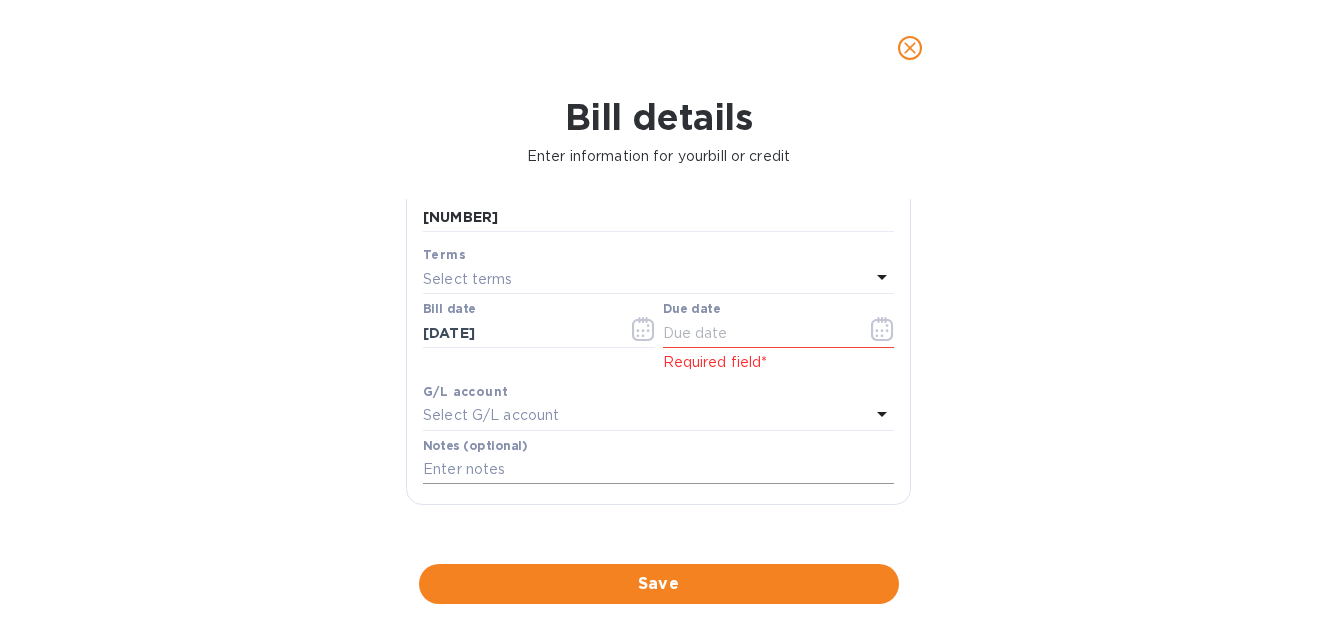 scroll, scrollTop: 317, scrollLeft: 0, axis: vertical 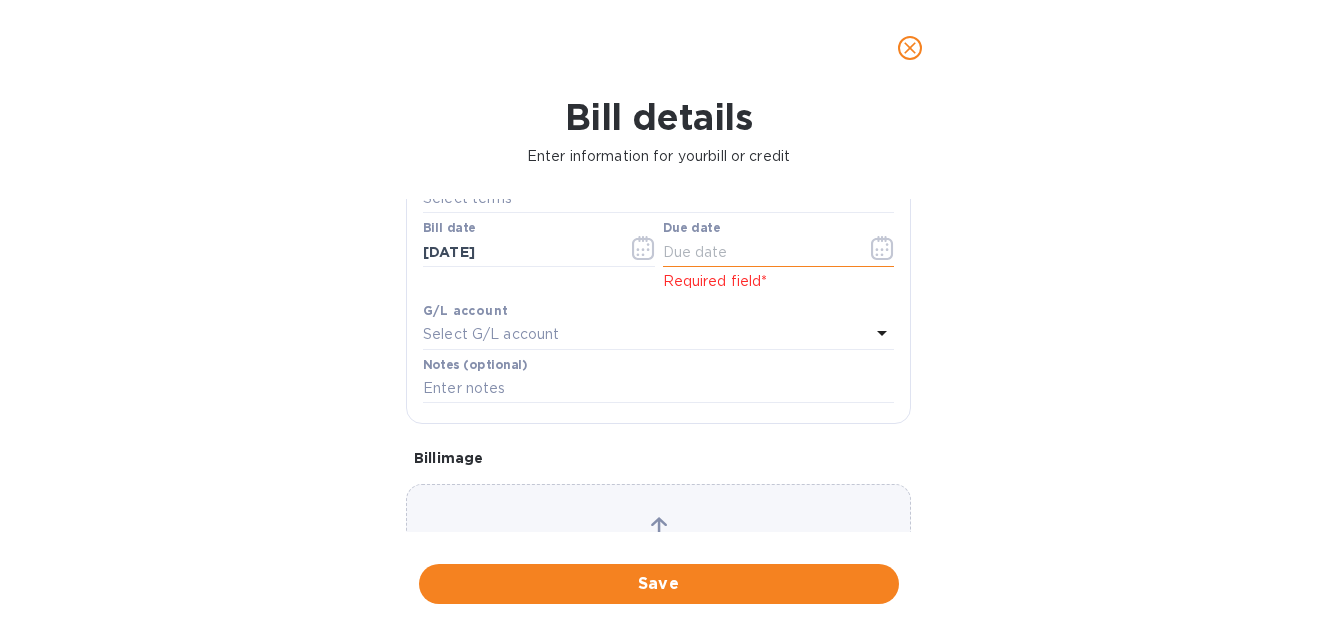 click 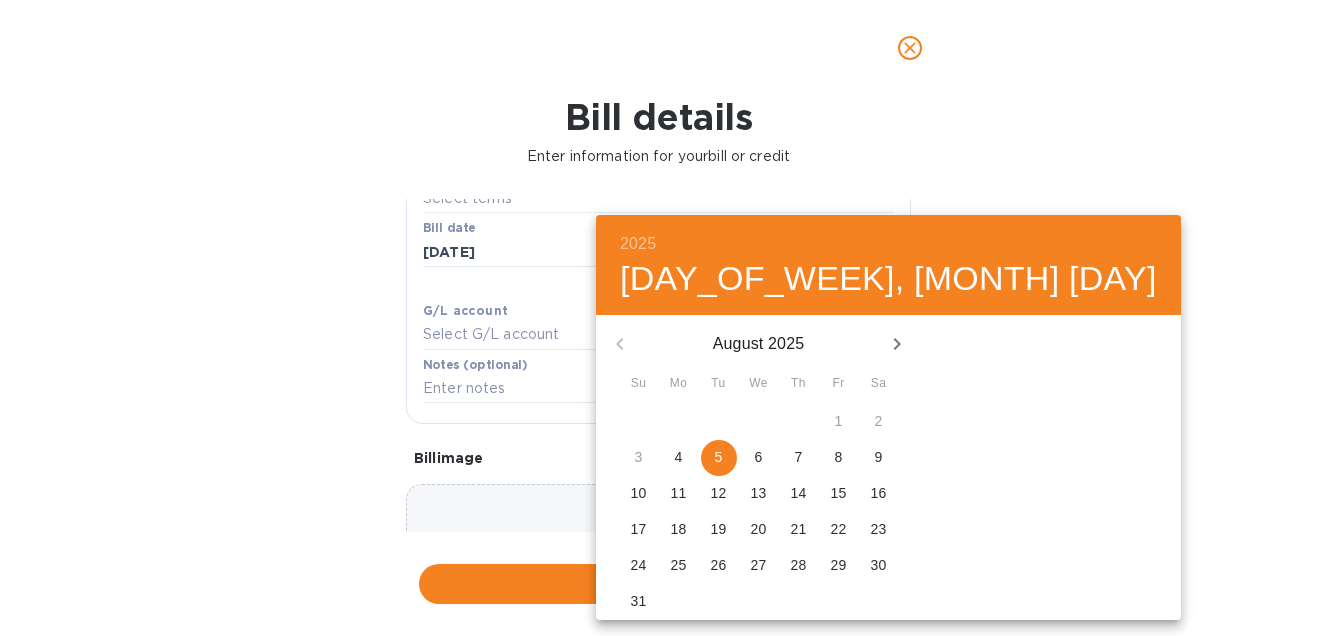 click on "22" at bounding box center (839, 529) 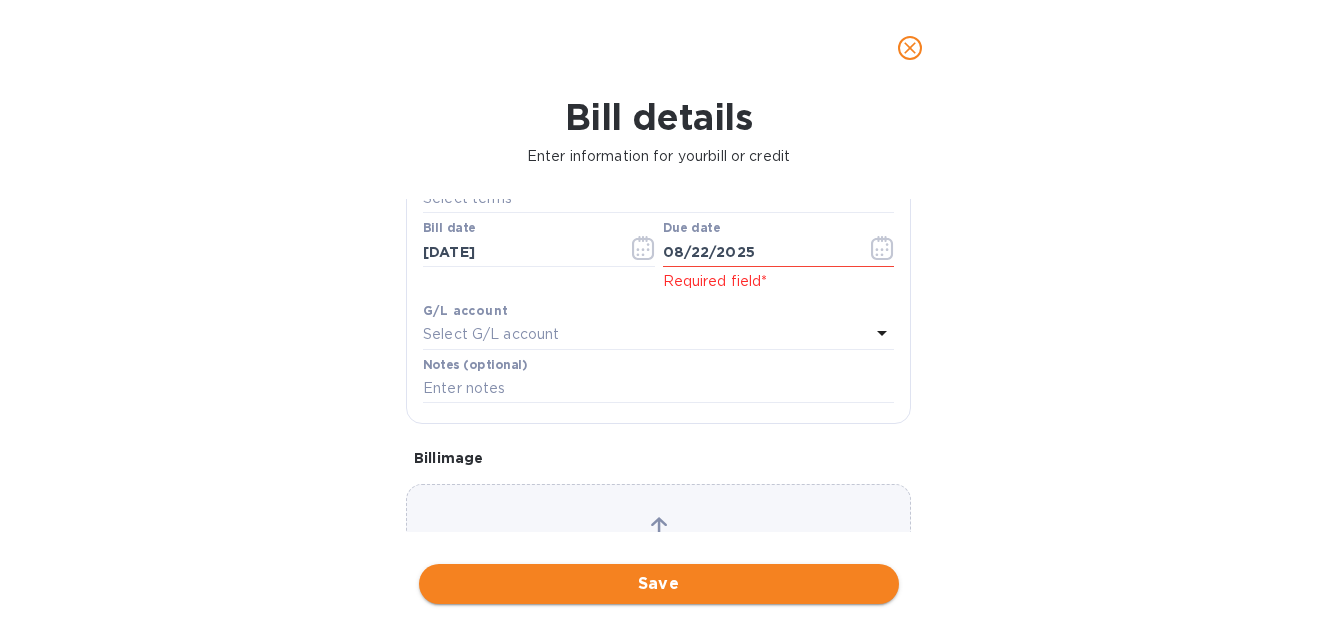 click on "Save" at bounding box center (659, 584) 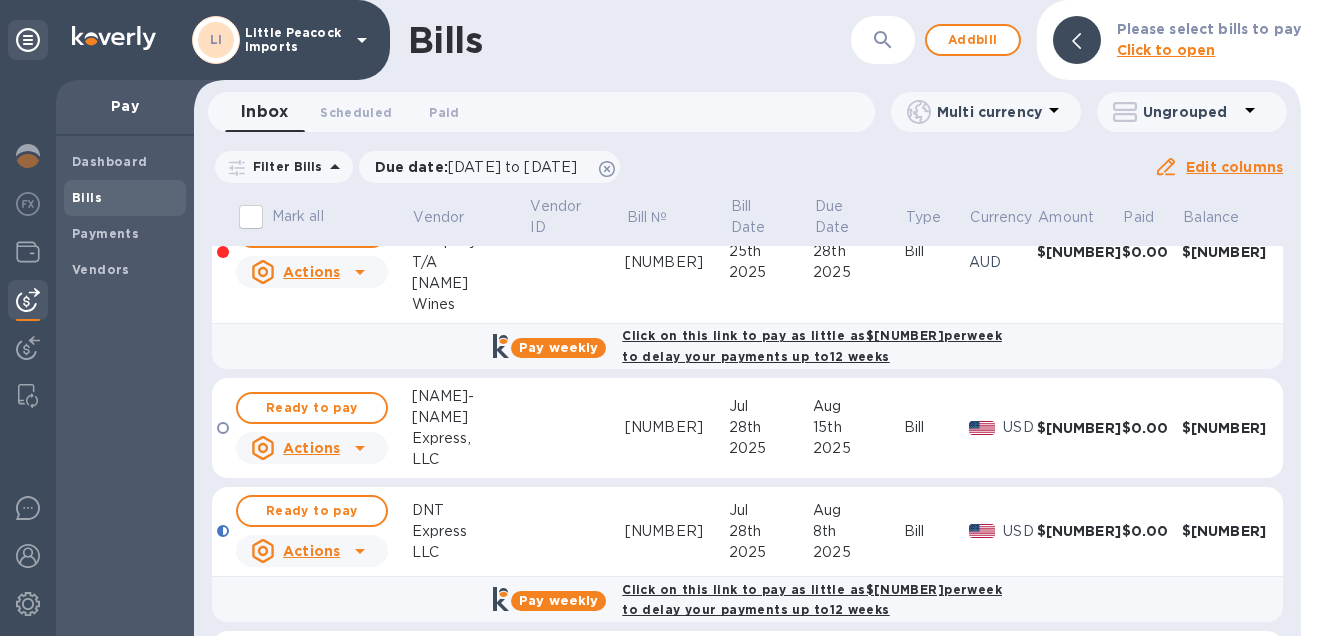 scroll, scrollTop: 71, scrollLeft: 0, axis: vertical 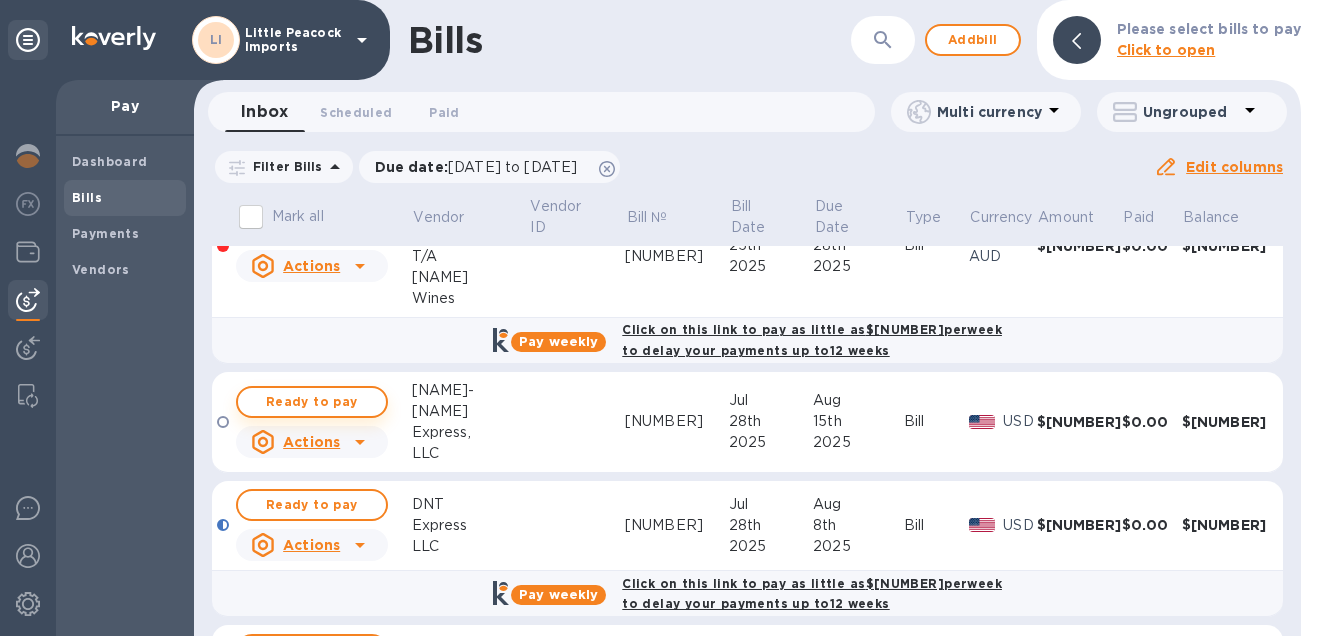 click on "Ready to pay" at bounding box center (312, 402) 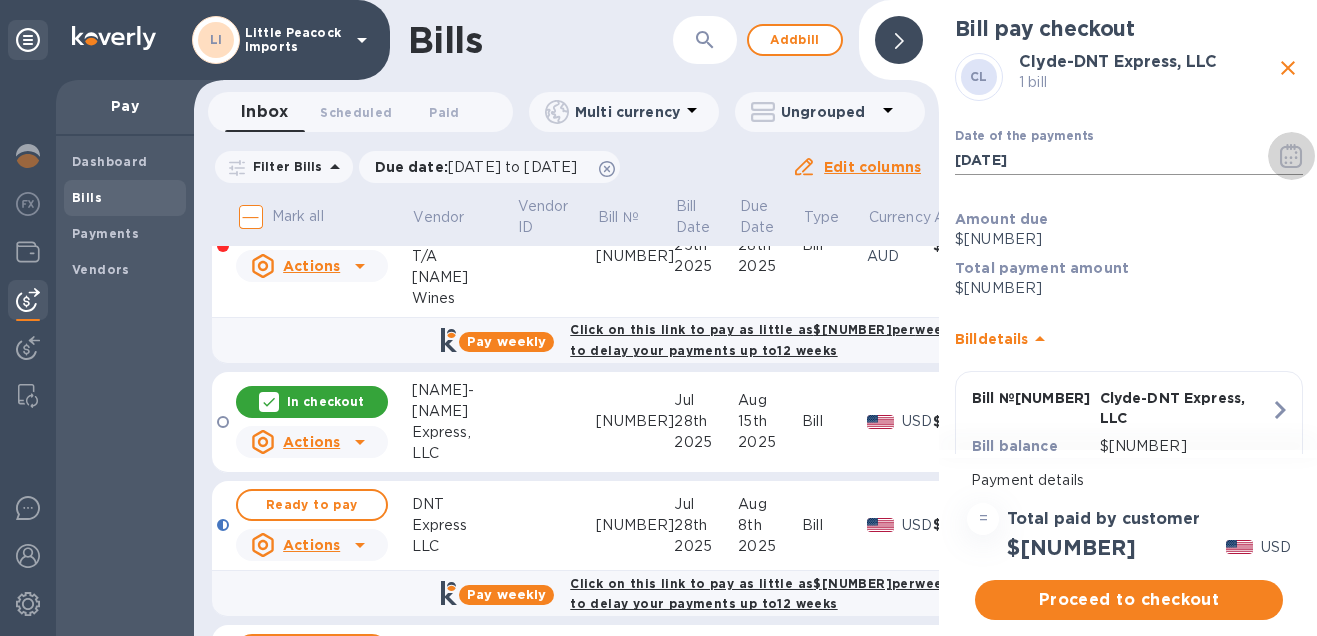 click 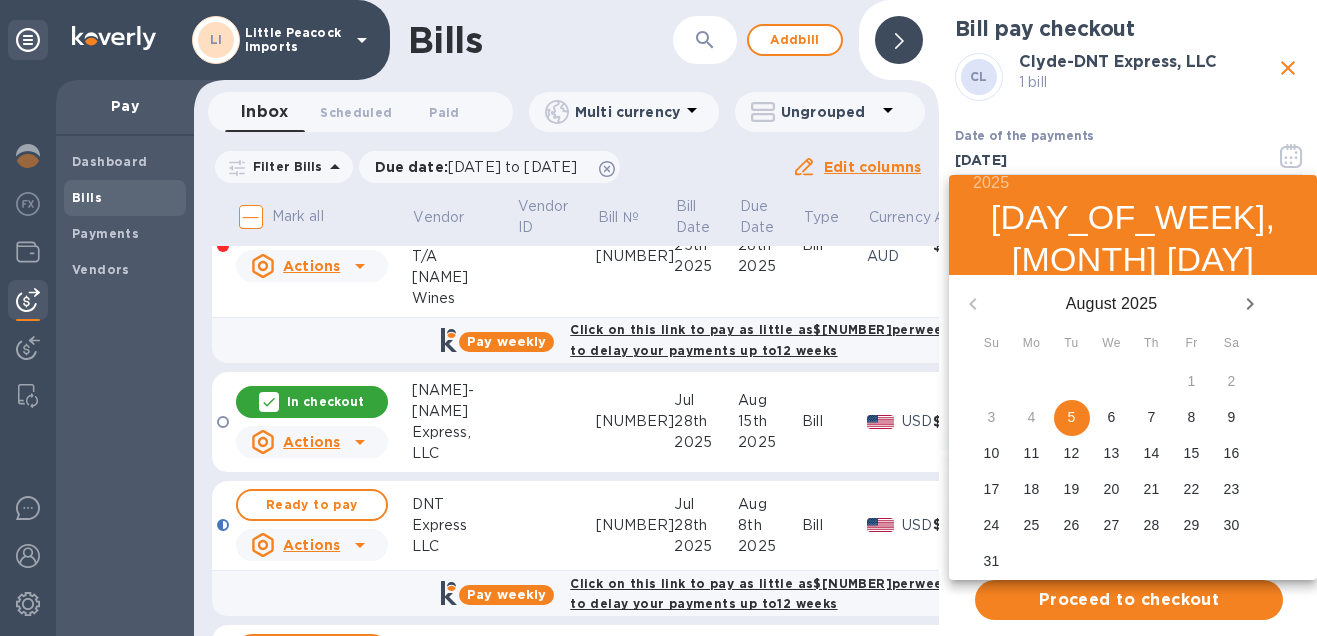 click on "15" at bounding box center (1192, 453) 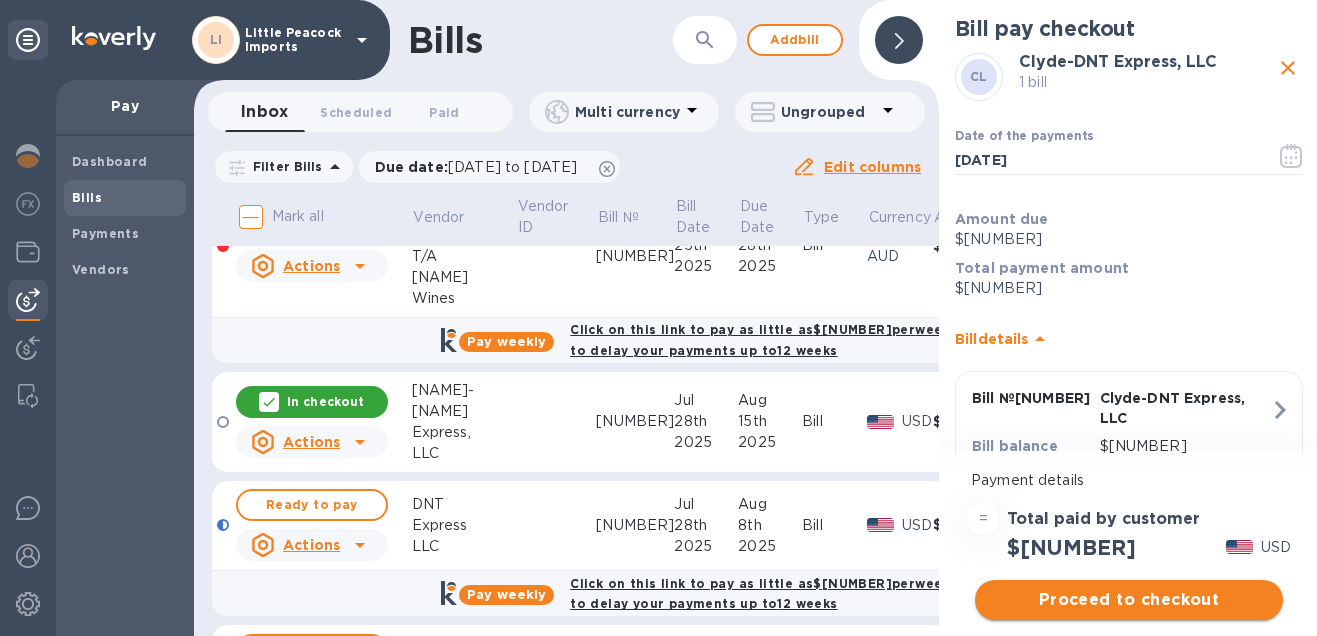 click on "Proceed to checkout" at bounding box center [1129, 600] 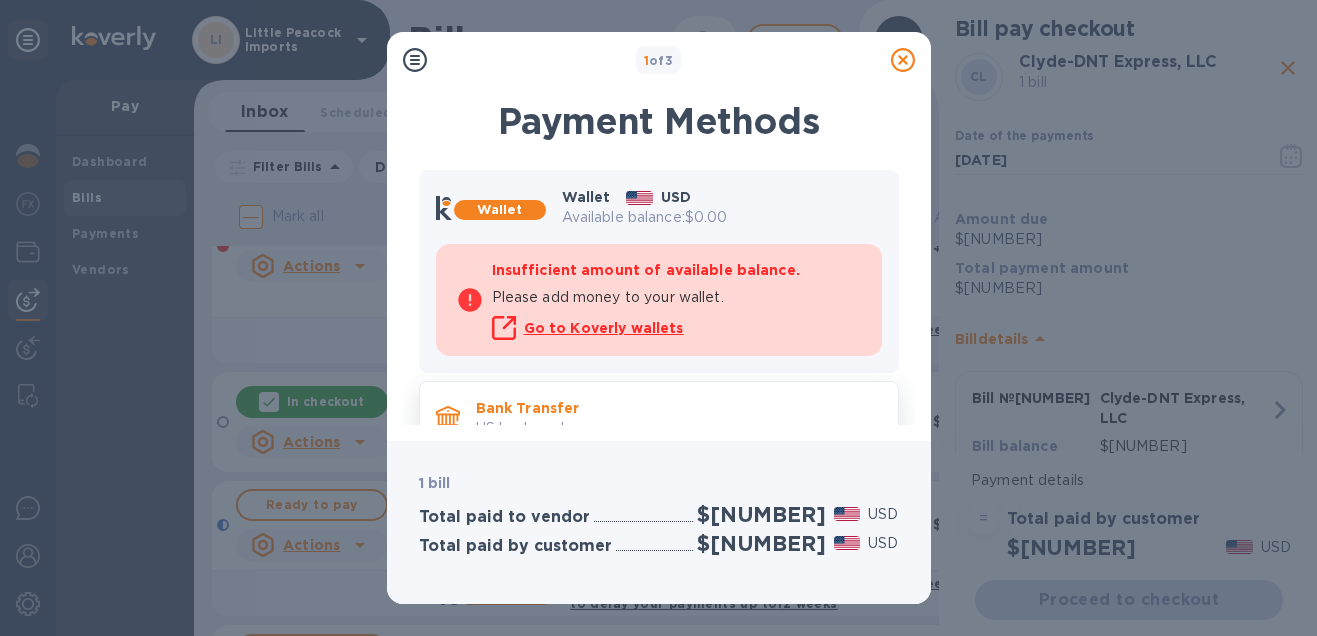 scroll, scrollTop: 123, scrollLeft: 0, axis: vertical 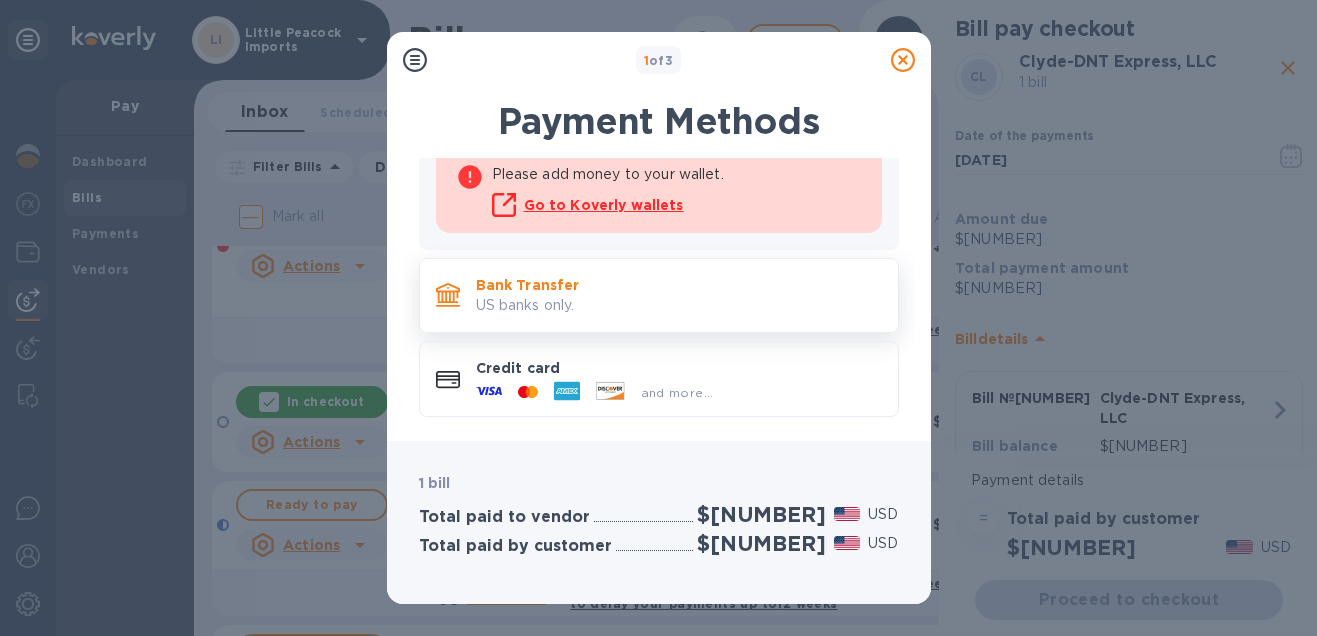 click on "US banks only." at bounding box center [679, 305] 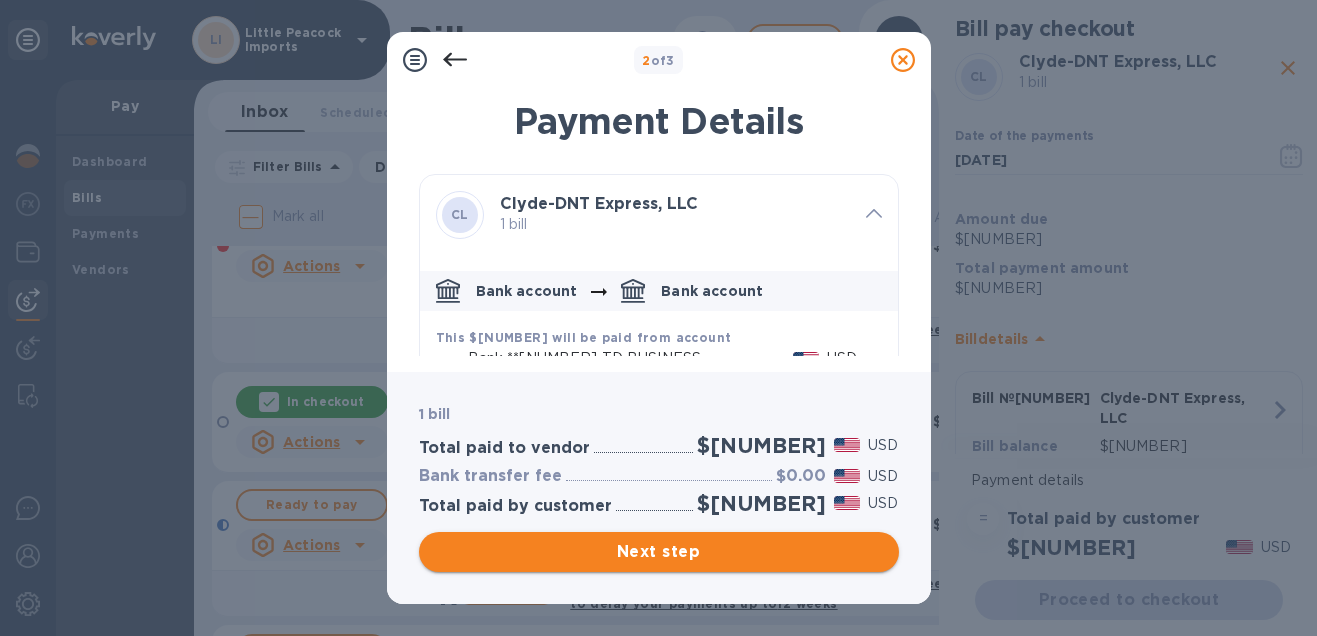 click on "Next step" at bounding box center [659, 552] 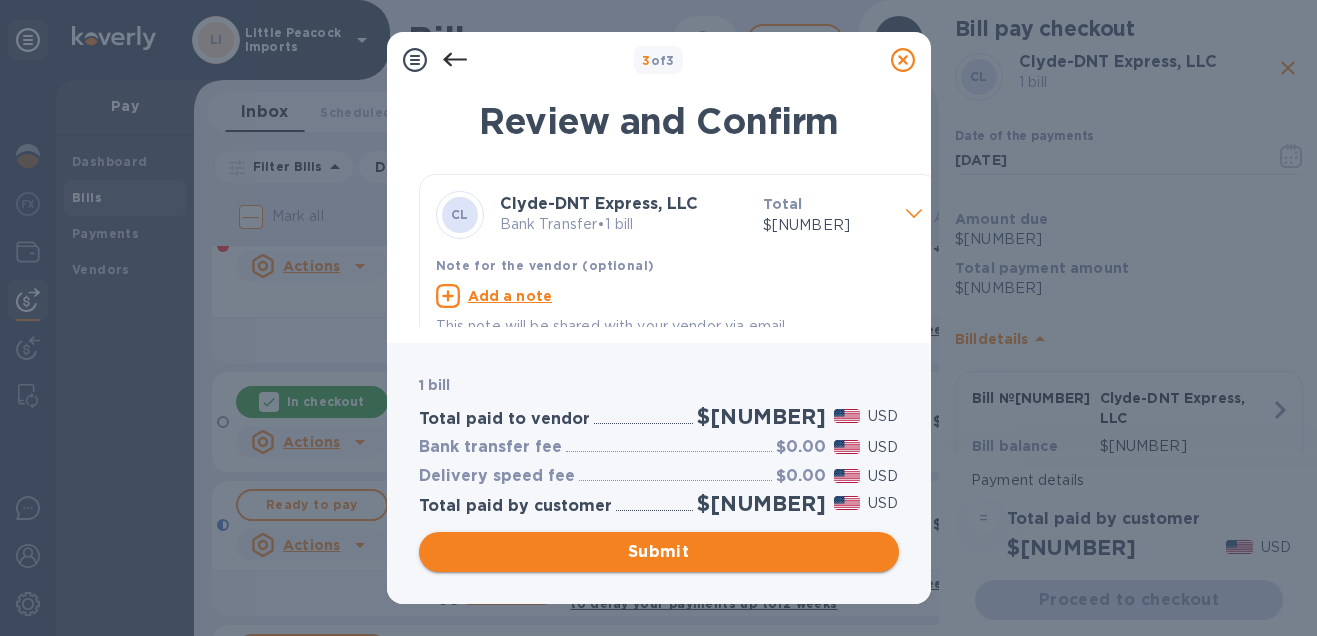 click on "Submit" at bounding box center [659, 552] 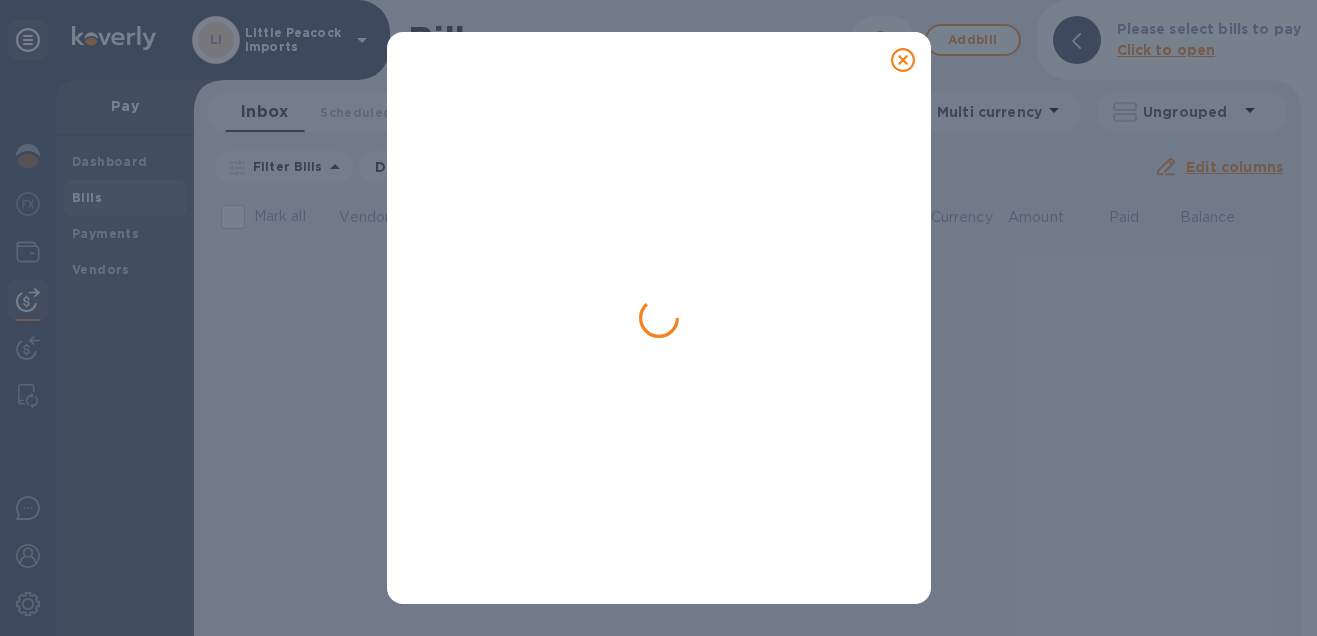 scroll, scrollTop: 0, scrollLeft: 0, axis: both 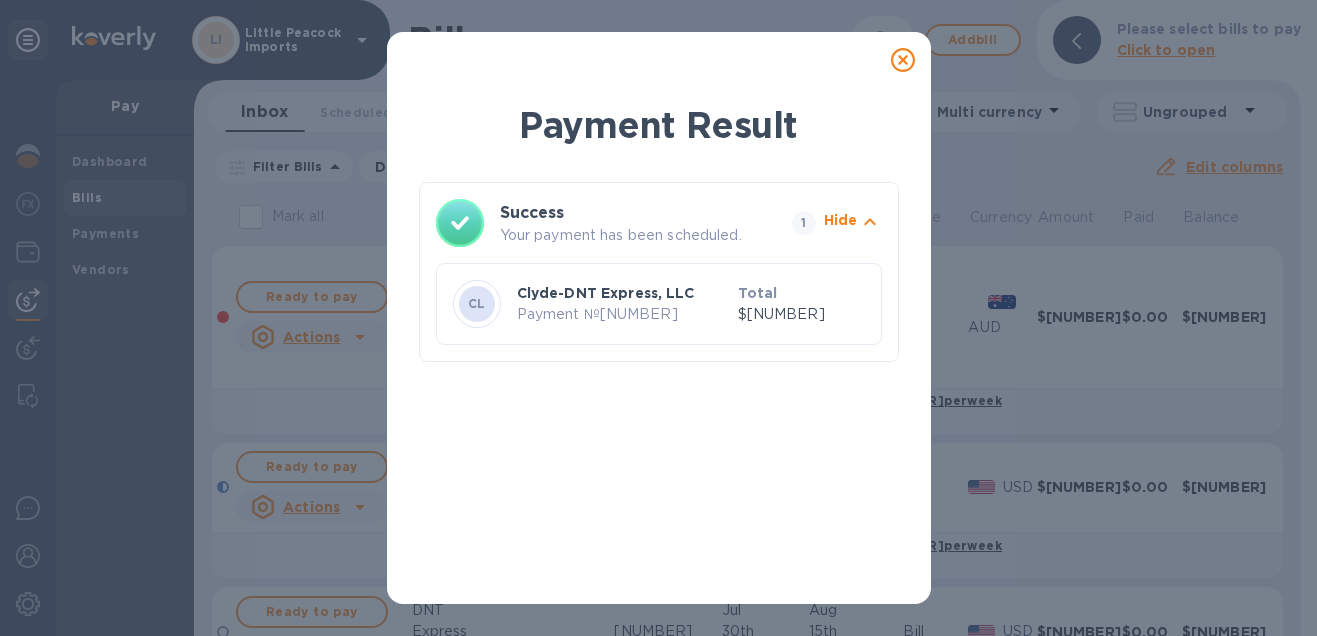 click 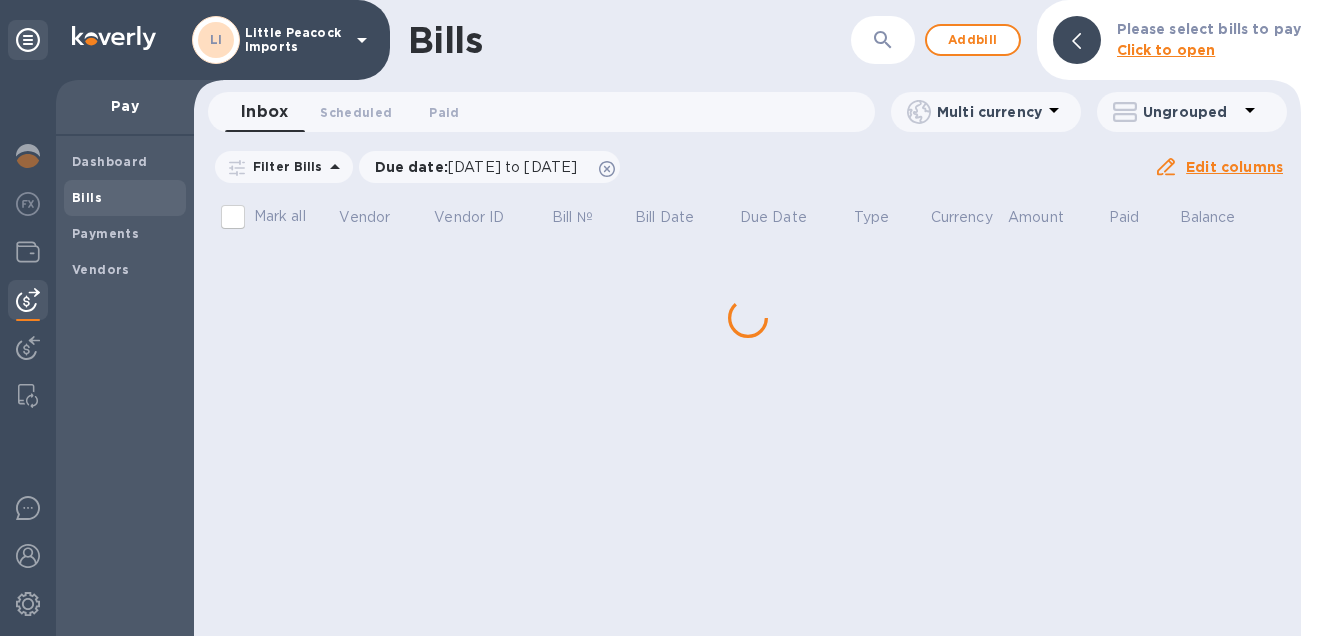 scroll, scrollTop: 0, scrollLeft: 0, axis: both 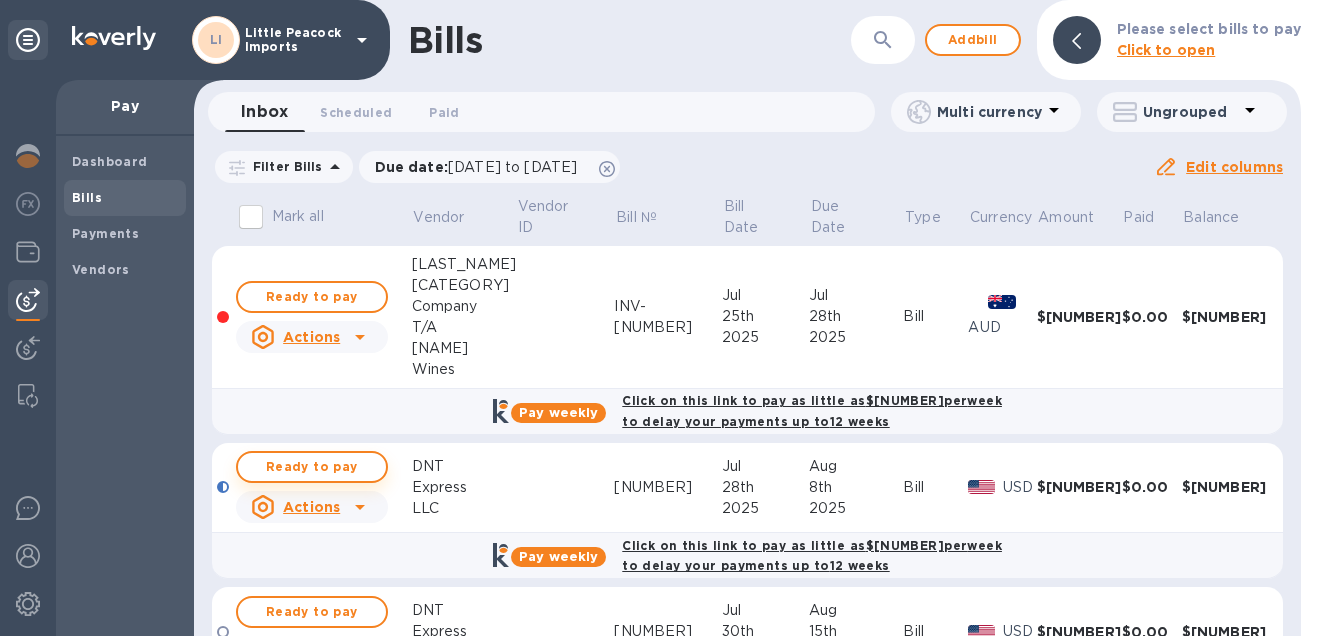 click on "Ready to pay" at bounding box center [312, 467] 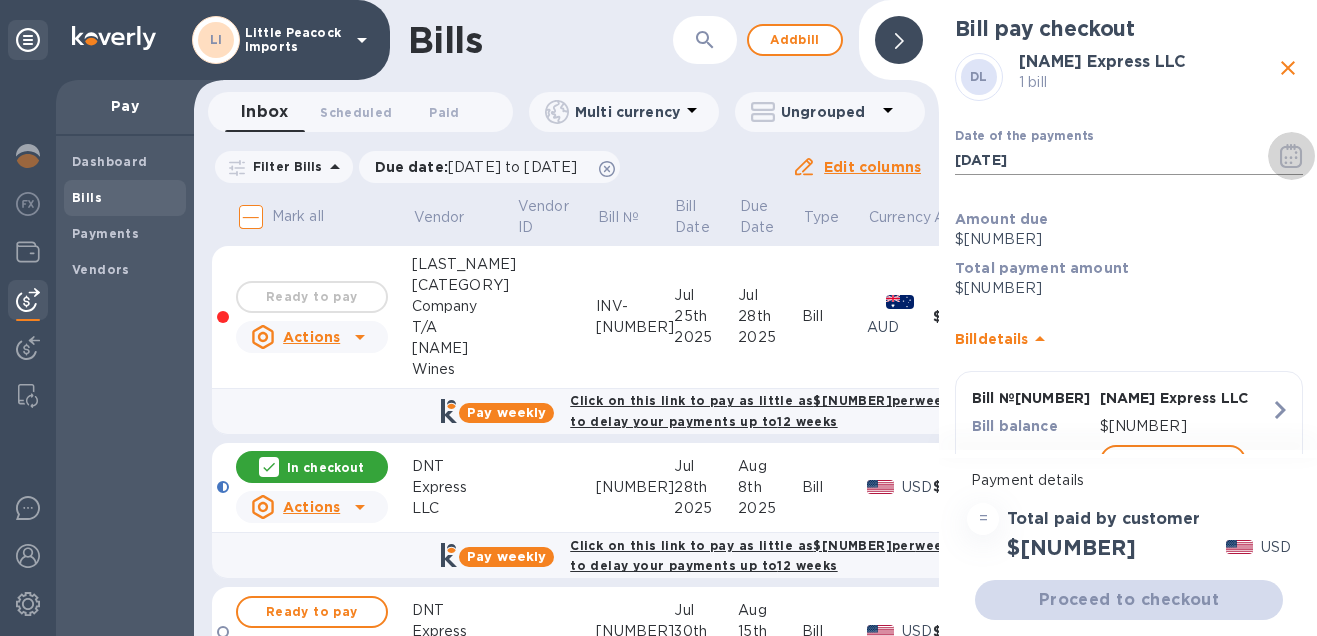 click 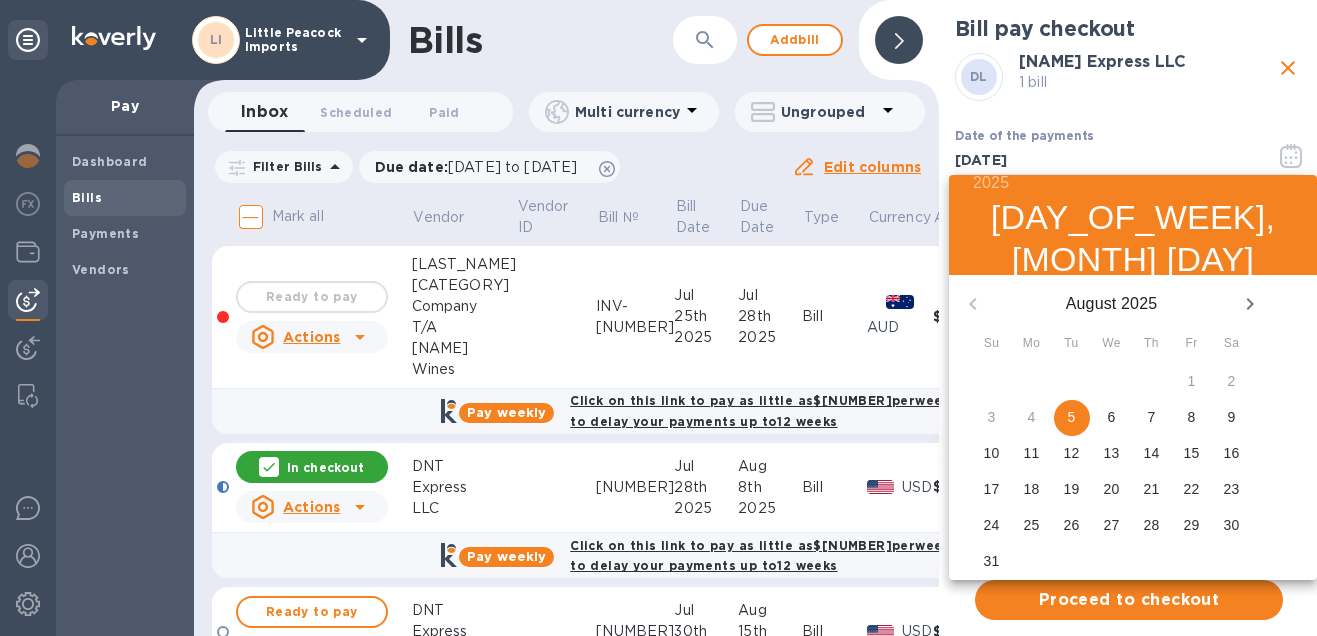click on "8" at bounding box center (1192, 417) 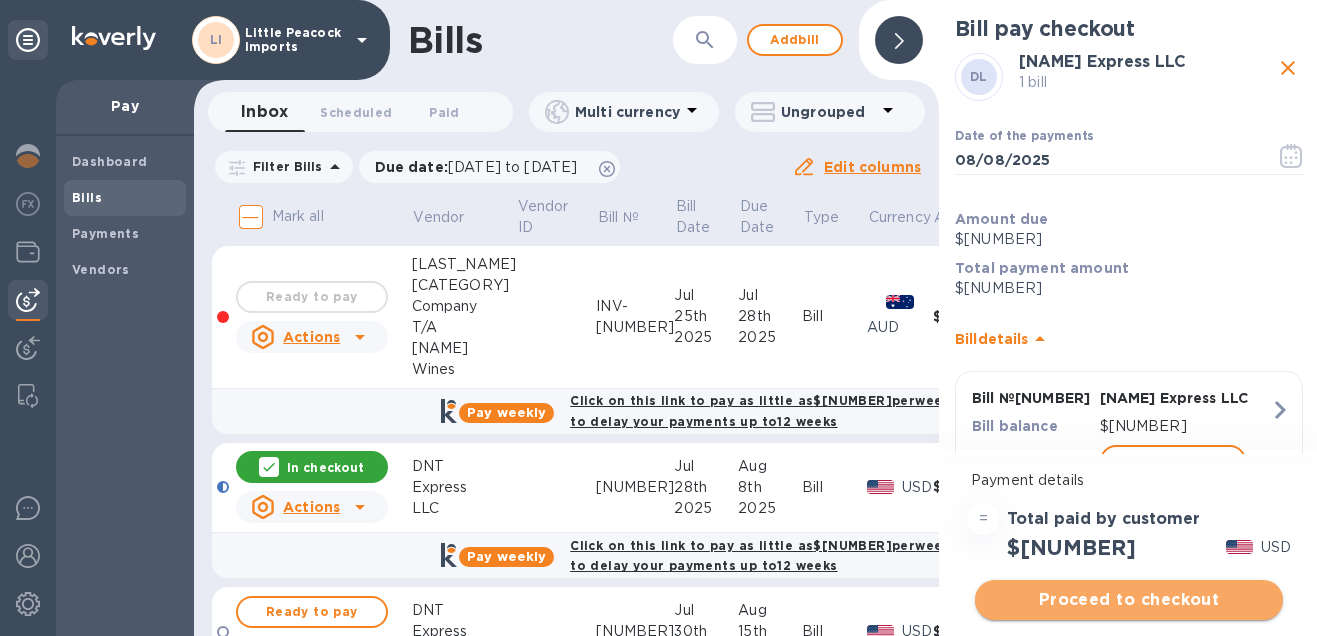click on "Proceed to checkout" at bounding box center (1129, 600) 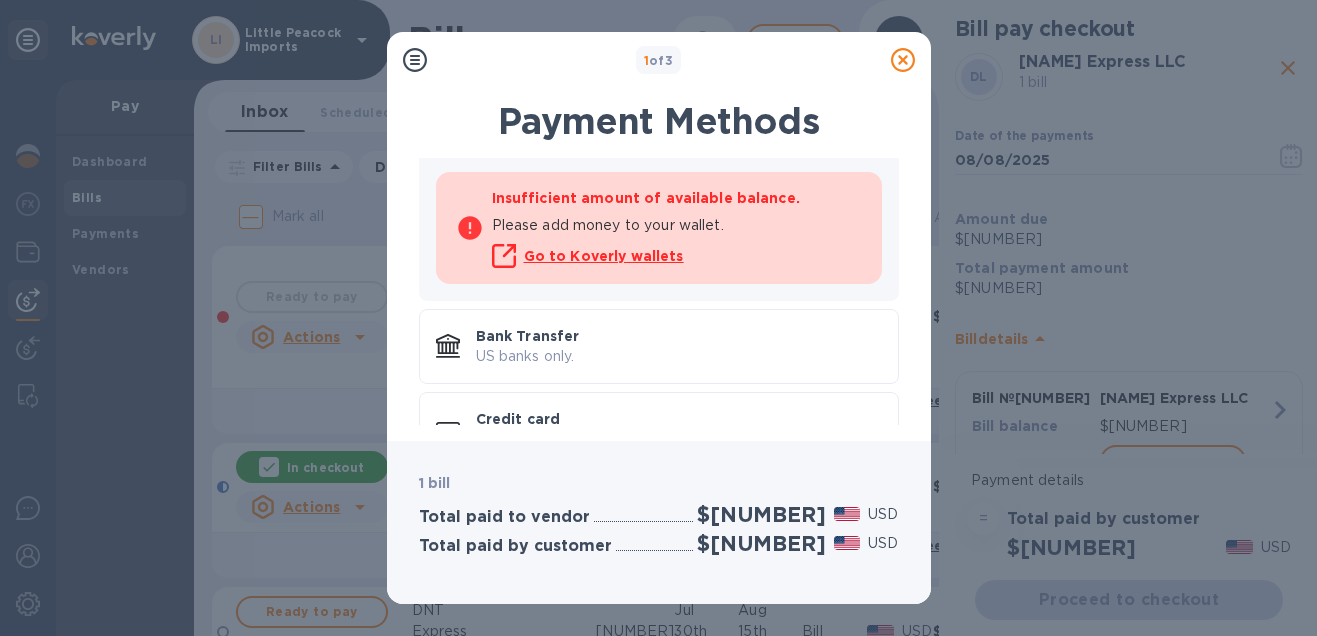 scroll, scrollTop: 226, scrollLeft: 0, axis: vertical 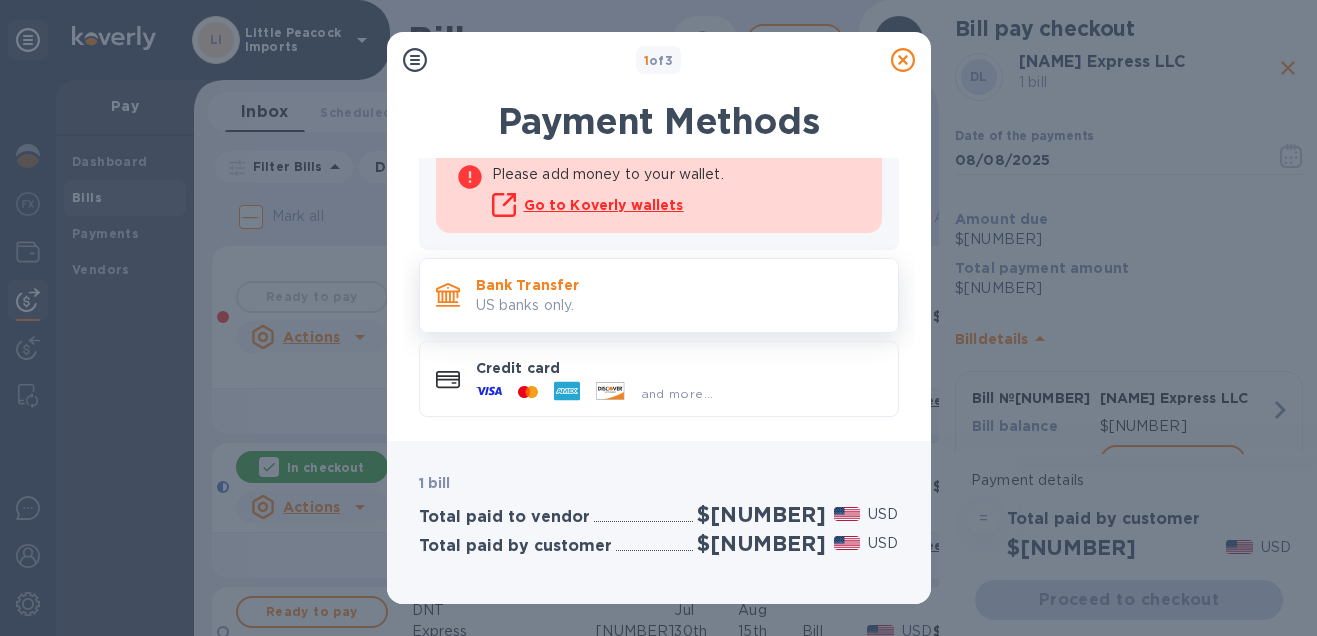 click on "US banks only." at bounding box center (679, 305) 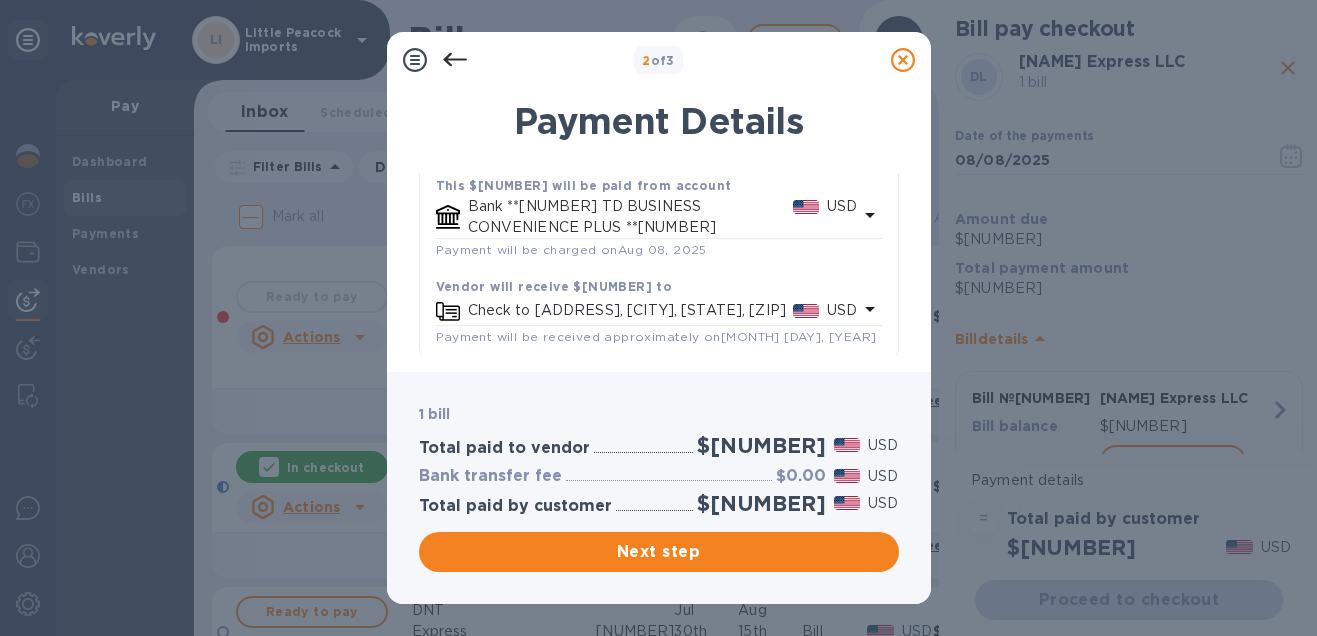 scroll, scrollTop: 176, scrollLeft: 0, axis: vertical 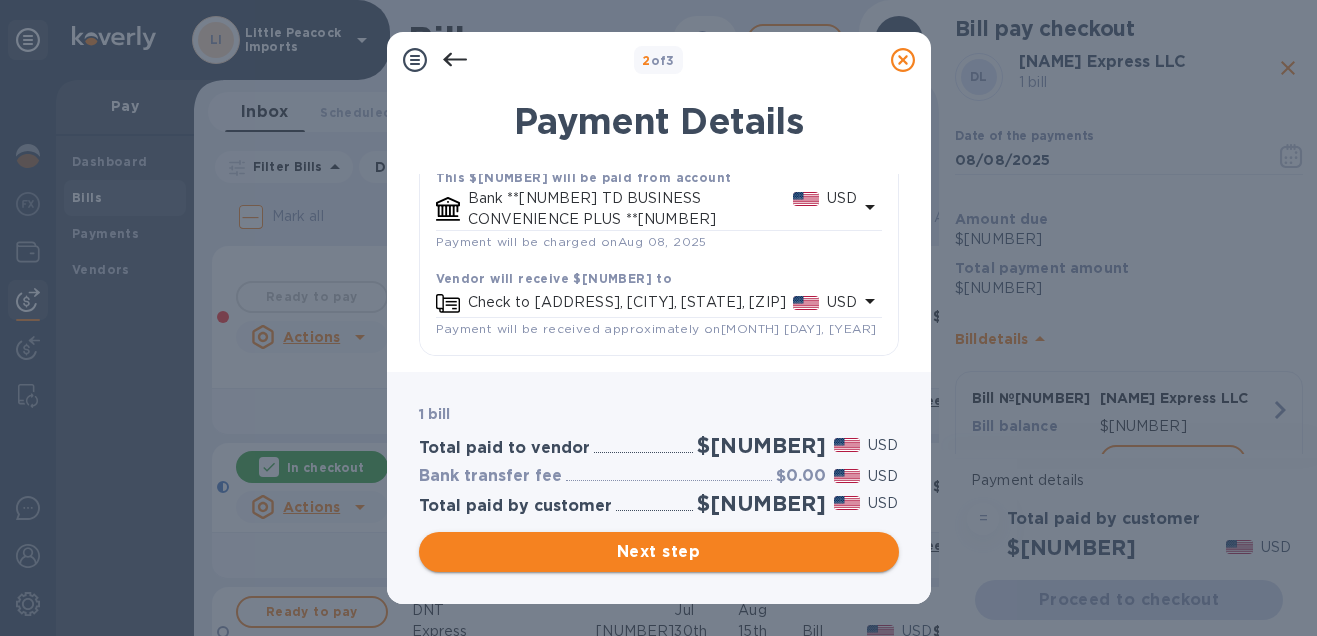 click on "Next step" at bounding box center [659, 552] 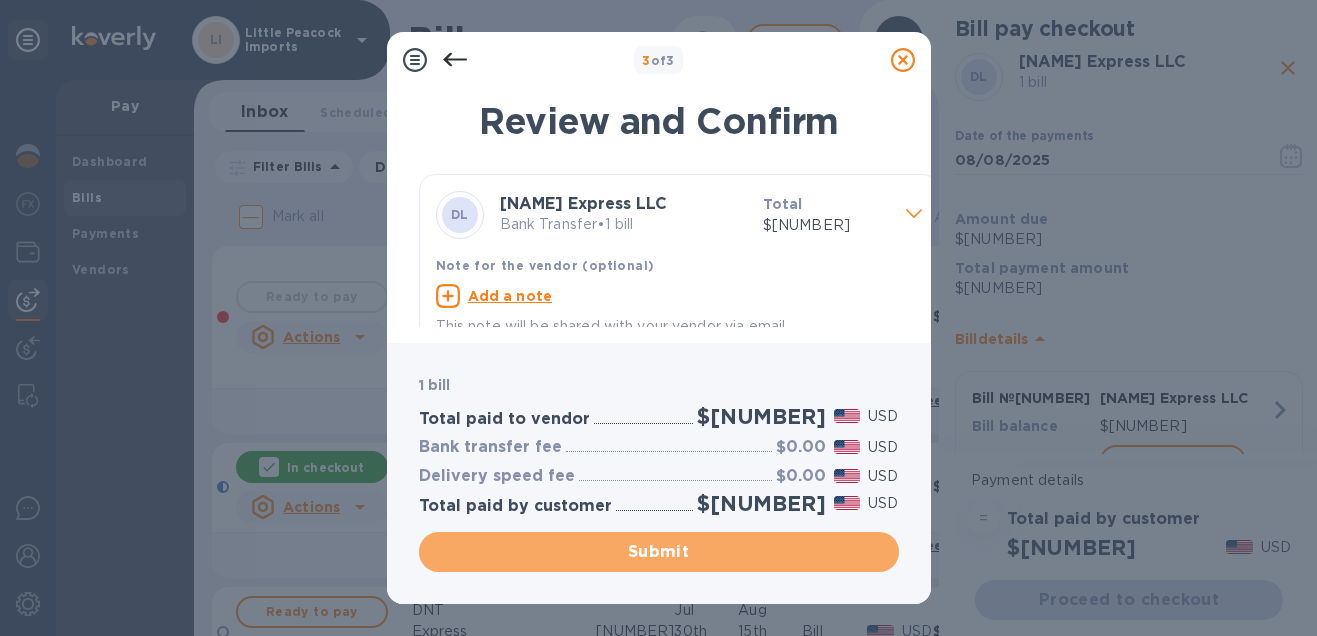 click on "Submit" at bounding box center (659, 552) 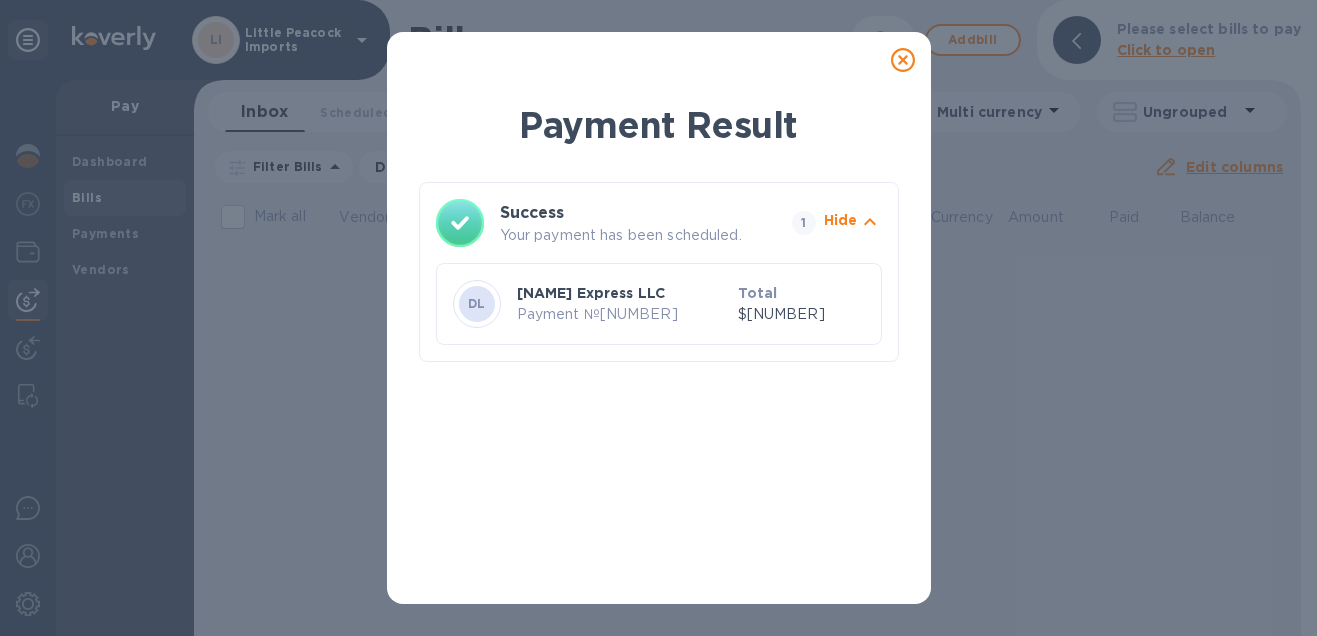 click 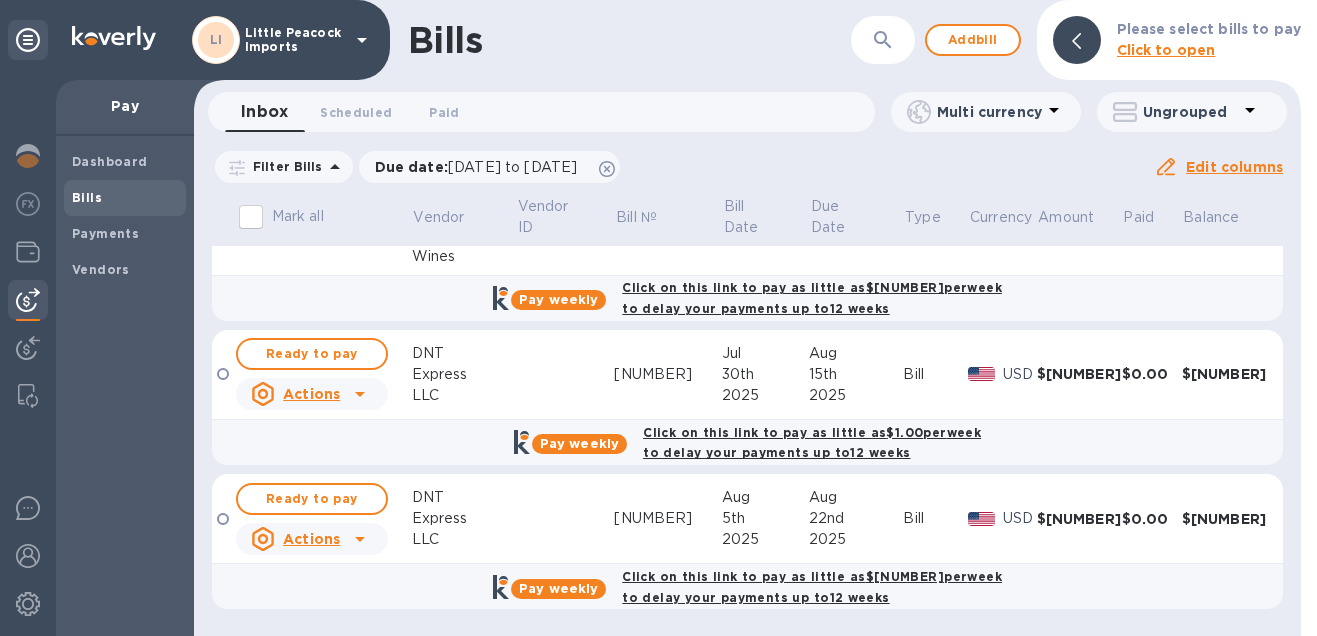 scroll, scrollTop: 0, scrollLeft: 0, axis: both 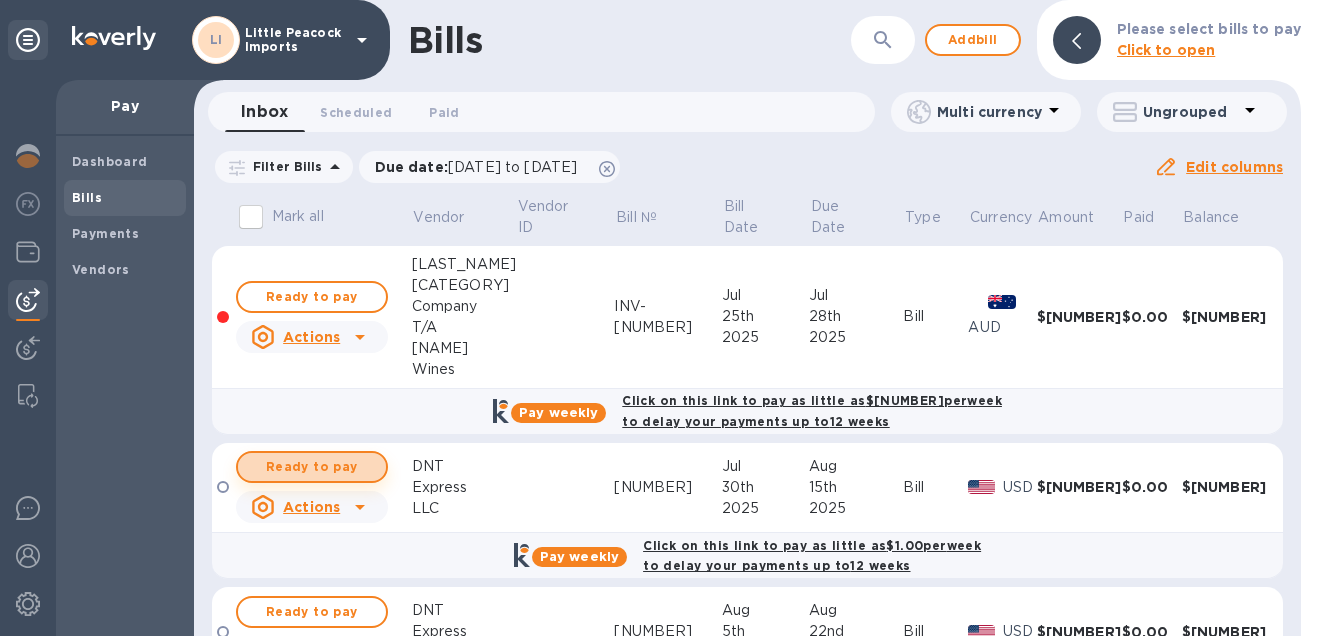click on "Ready to pay" at bounding box center (312, 467) 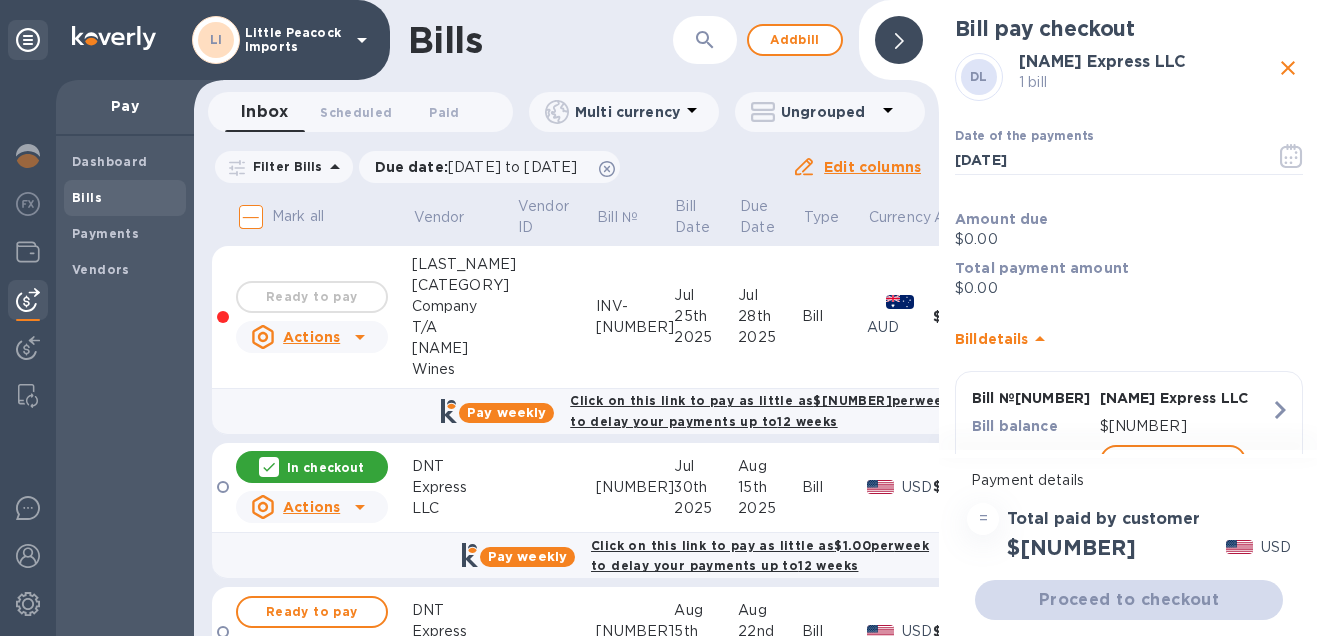 scroll, scrollTop: 82, scrollLeft: 0, axis: vertical 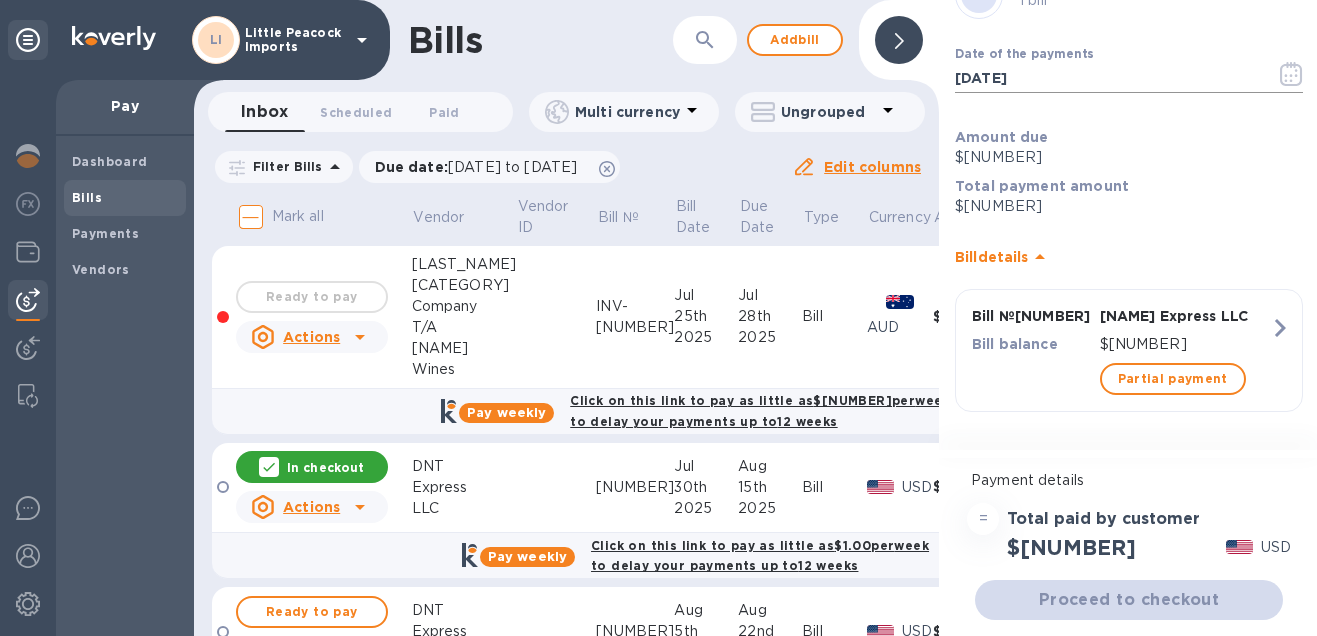 click 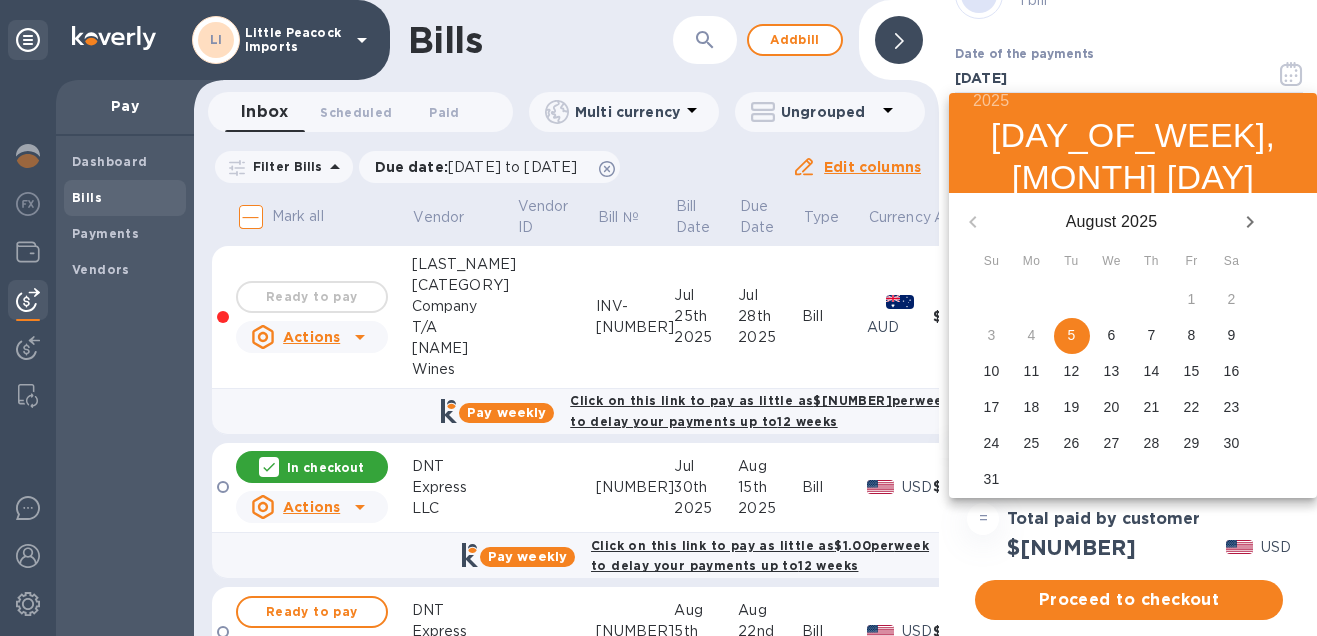 click on "15" at bounding box center [1192, 371] 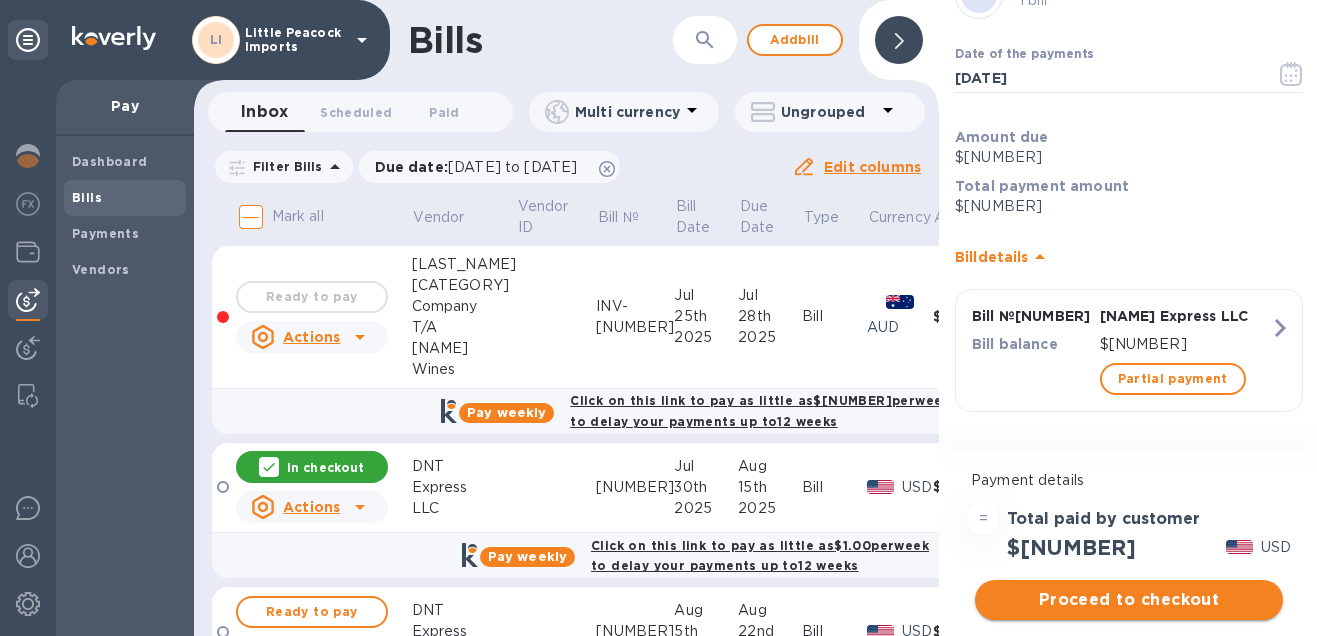 click on "Proceed to checkout" at bounding box center (1129, 600) 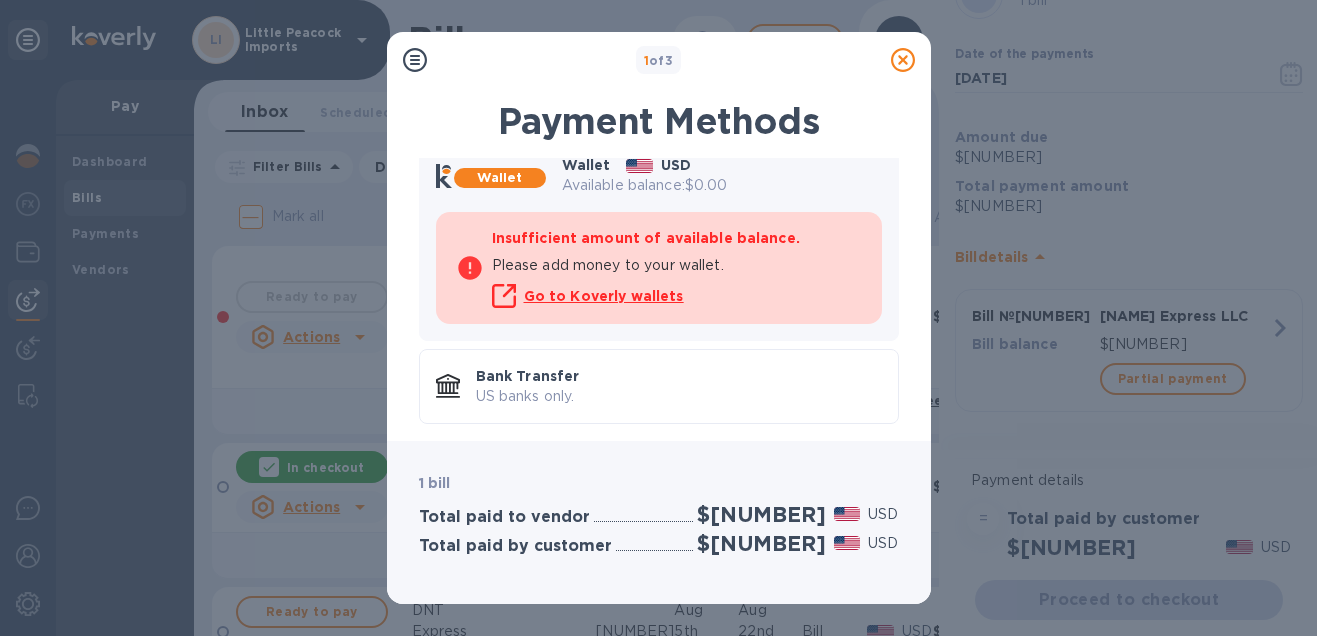 scroll, scrollTop: 226, scrollLeft: 0, axis: vertical 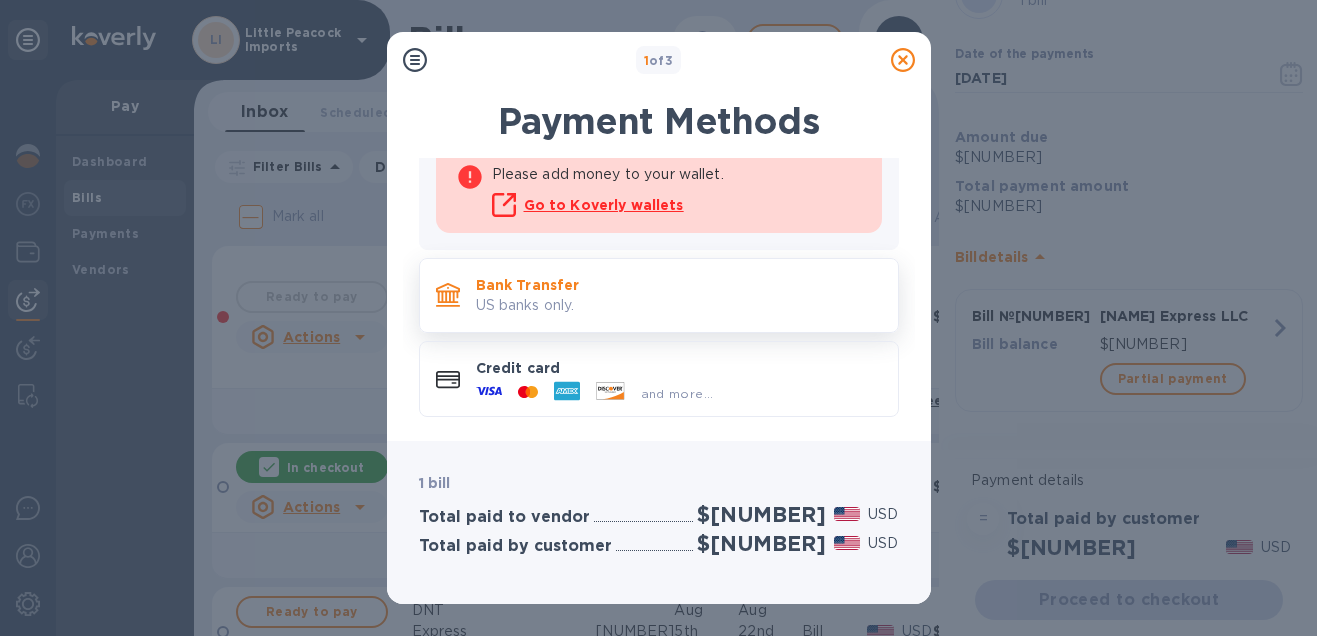 click on "US banks only." at bounding box center [679, 305] 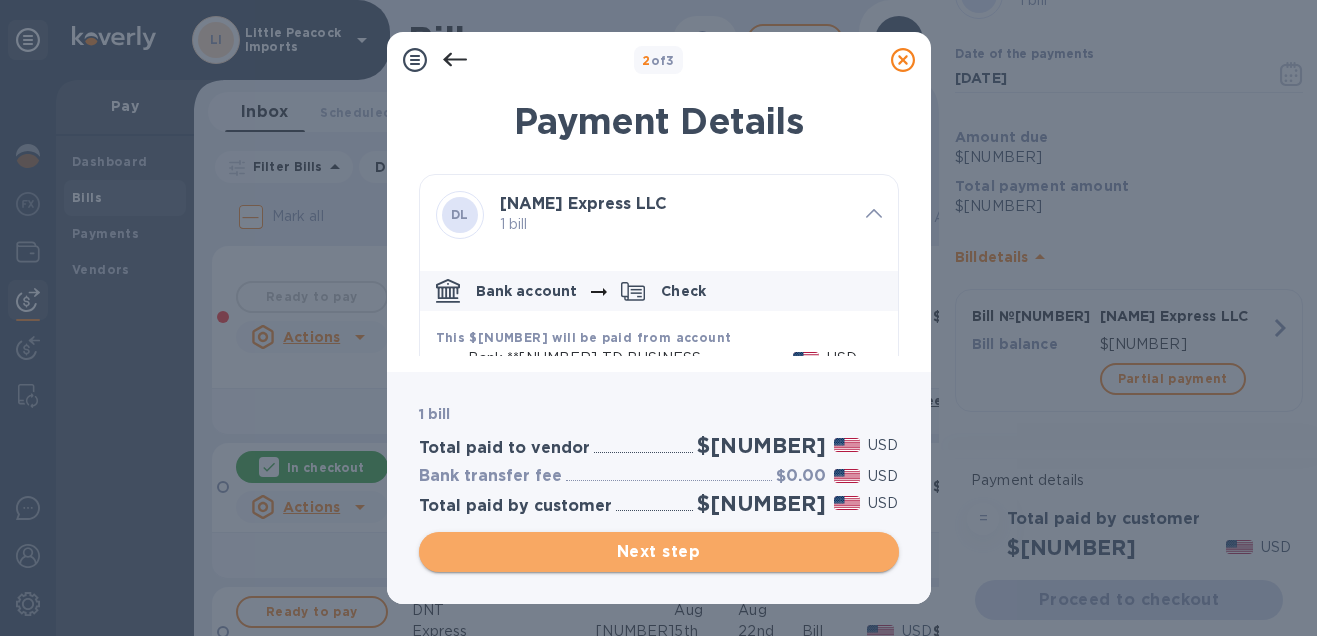 click on "Next step" at bounding box center [659, 552] 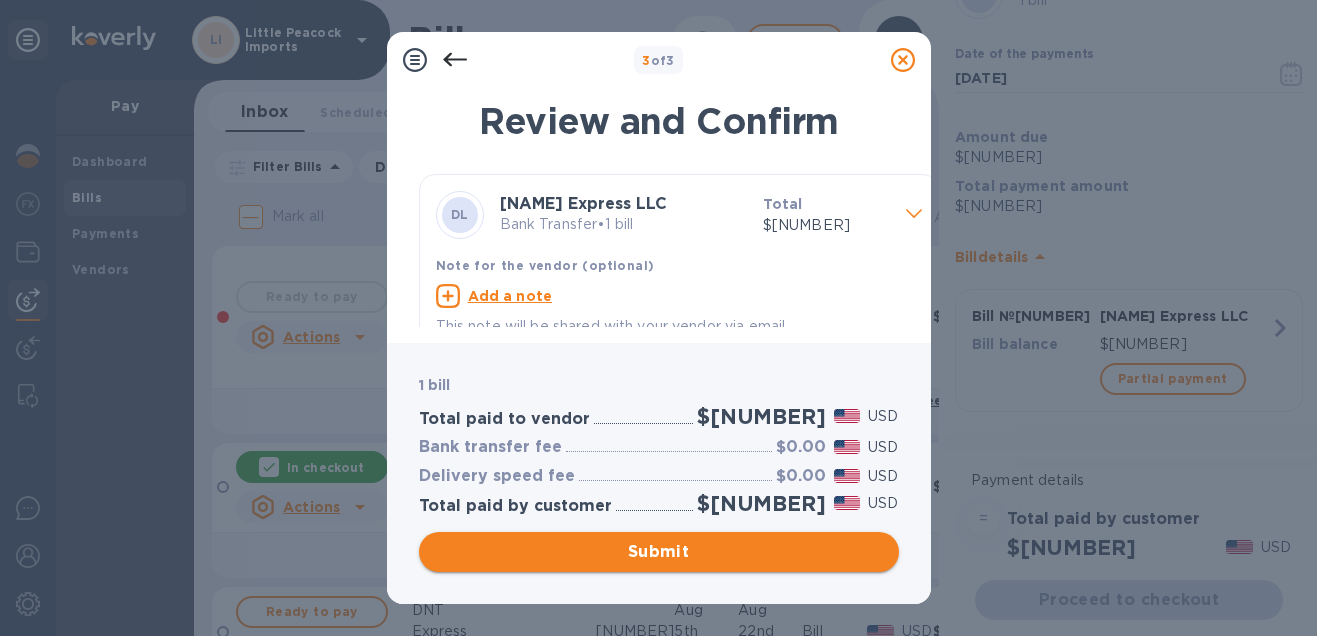 click on "Submit" at bounding box center [659, 552] 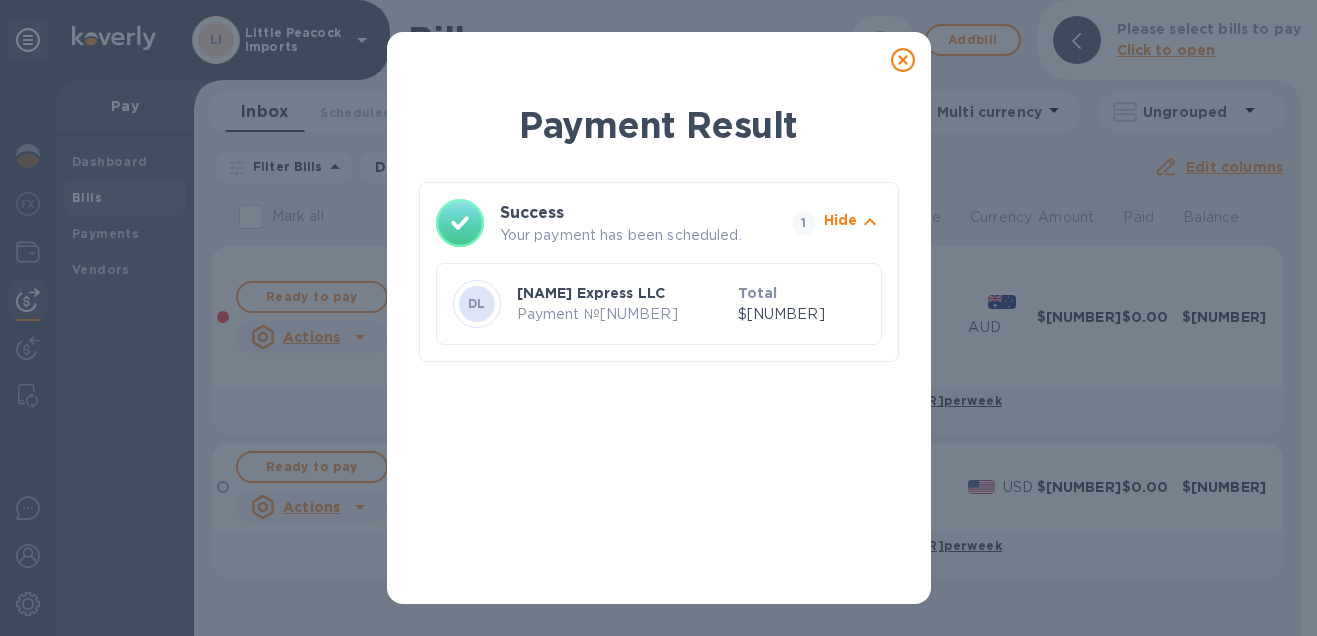 click 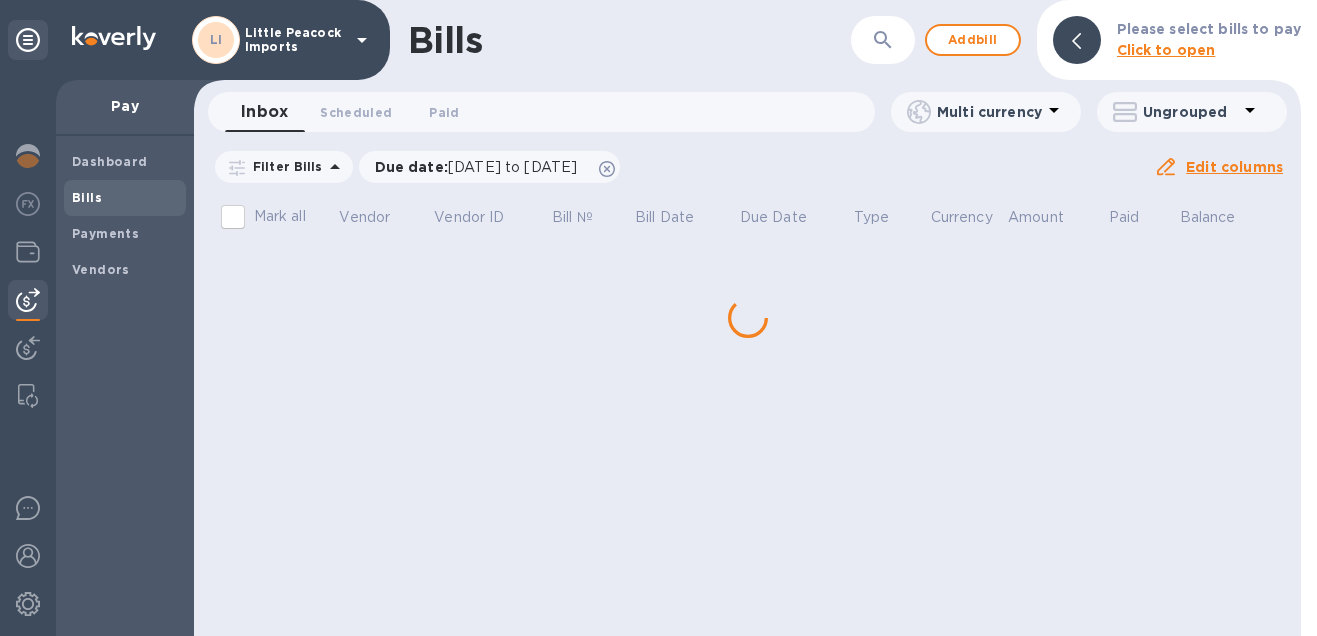 click on "Bills ​ Add   bill Please select bills to pay Click to open Inbox [NUMBER] Scheduled [NUMBER] Paid [NUMBER] Multi currency Ungrouped Filter Bills Due date :  [DATE] to [DATE] Amount   Paid   Balance   Edit columns Mark all Vendor Vendor ID Bill № Bill Date Due Date Type Currency Amount Paid Balance" at bounding box center (747, 318) 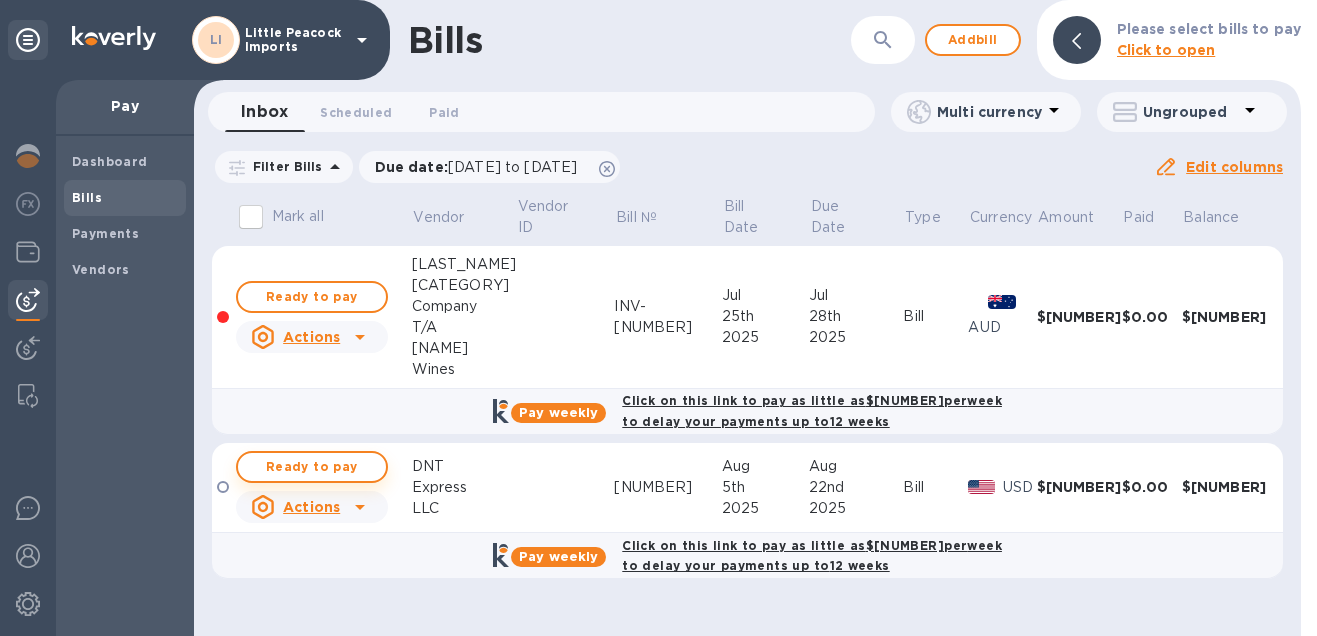click on "Ready to pay" at bounding box center (312, 467) 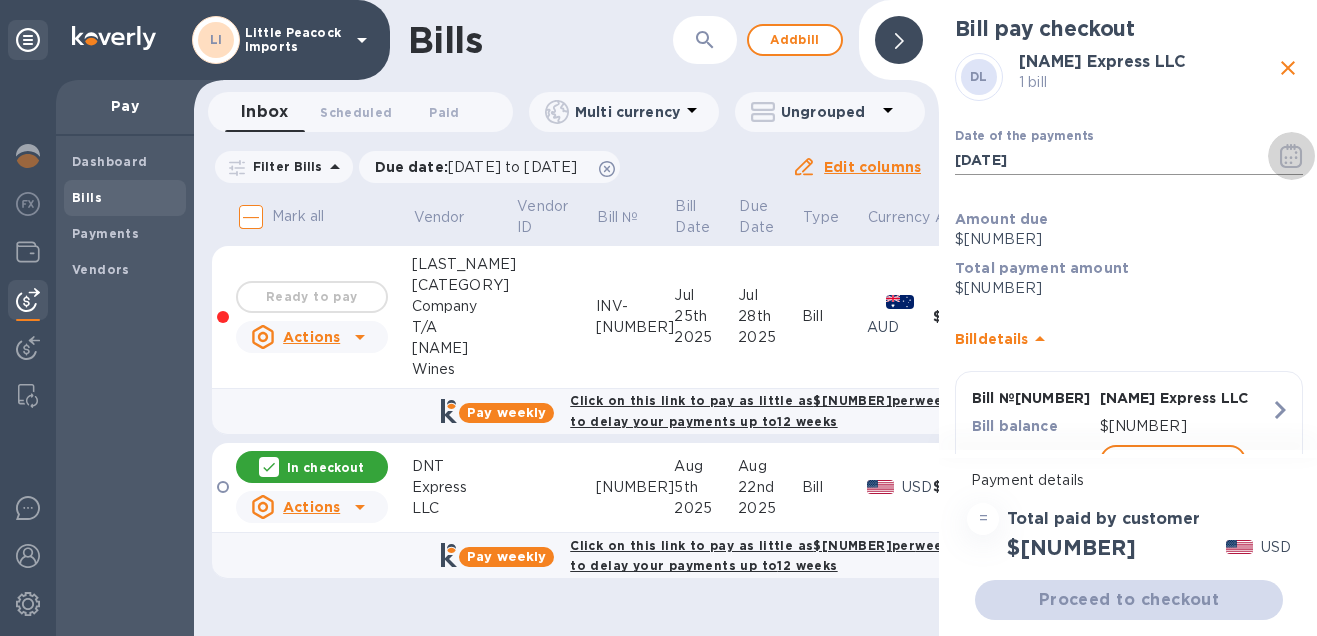 click 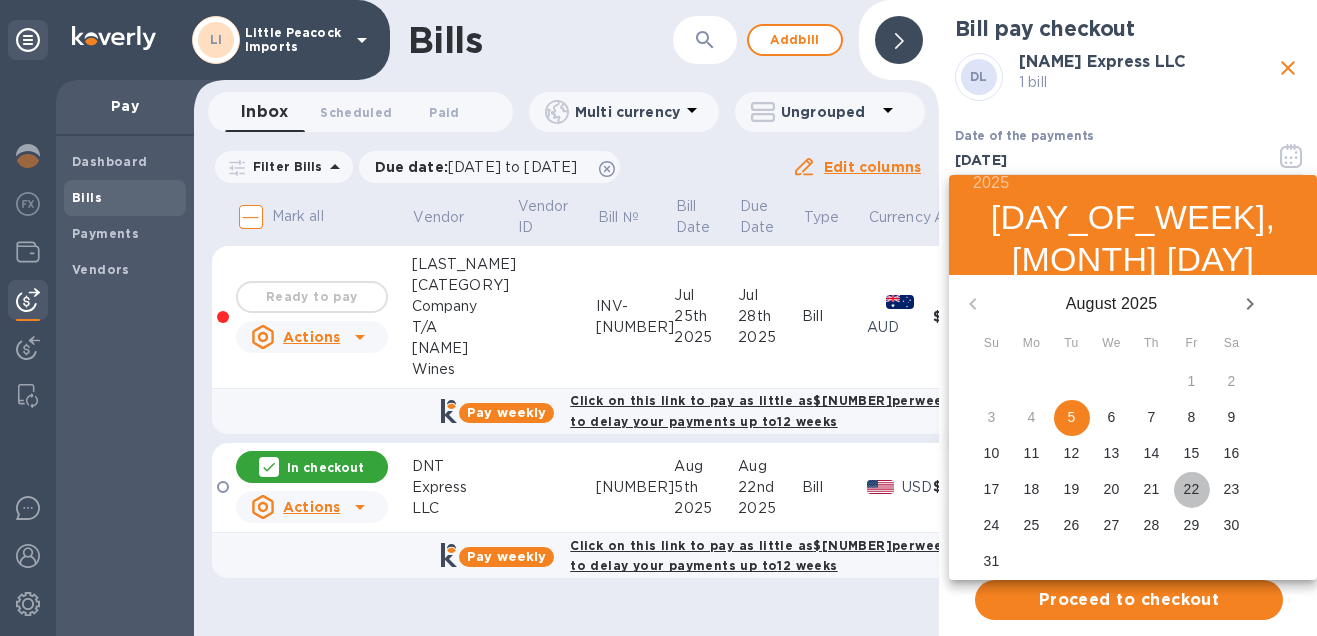 click on "22" at bounding box center [1192, 489] 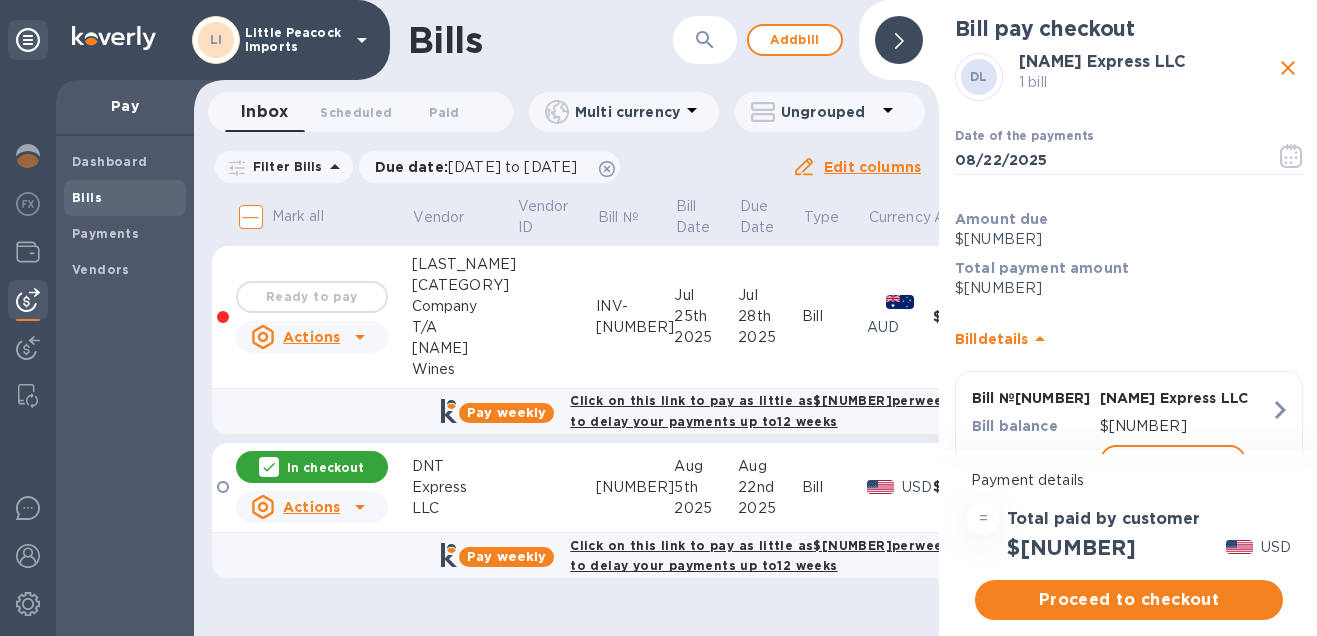 scroll, scrollTop: 82, scrollLeft: 0, axis: vertical 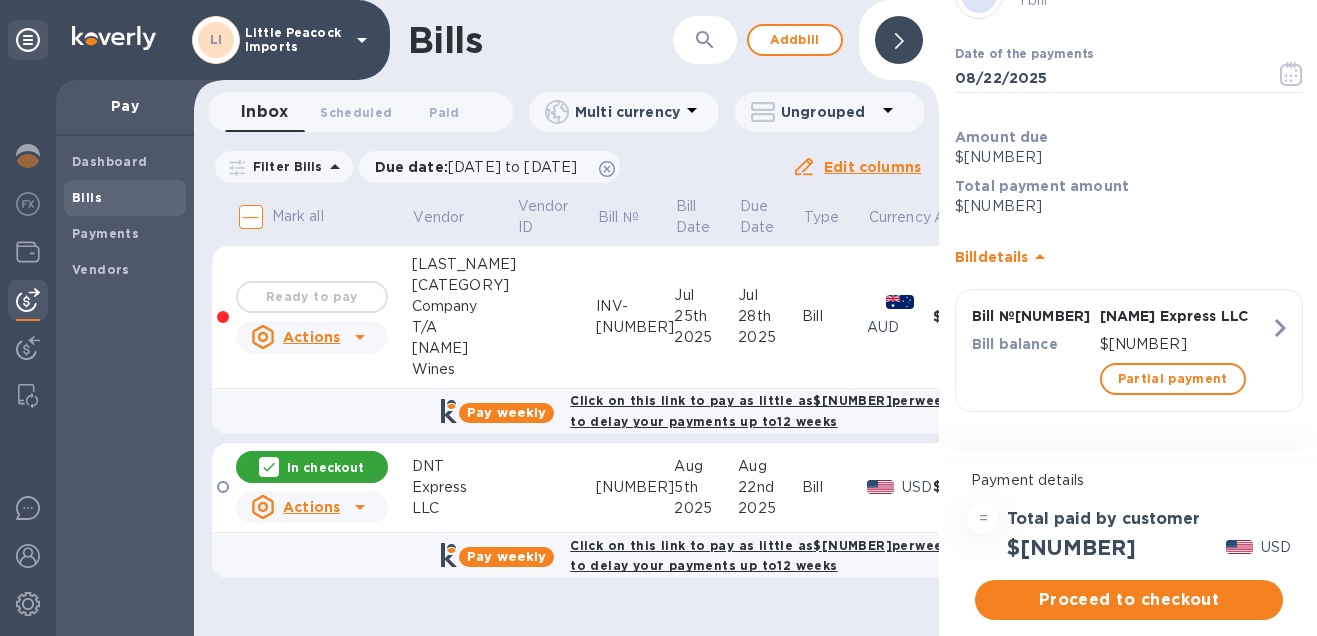 click on "Bill" at bounding box center [834, 487] 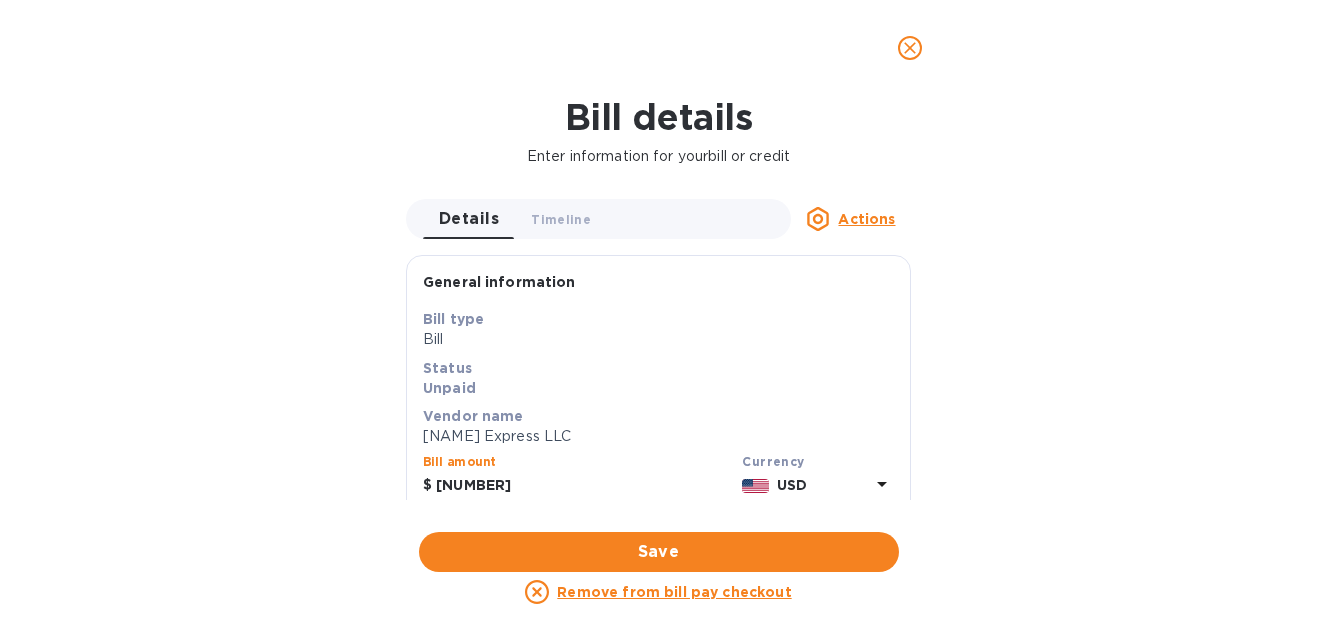 click on "[NUMBER]" at bounding box center (585, 486) 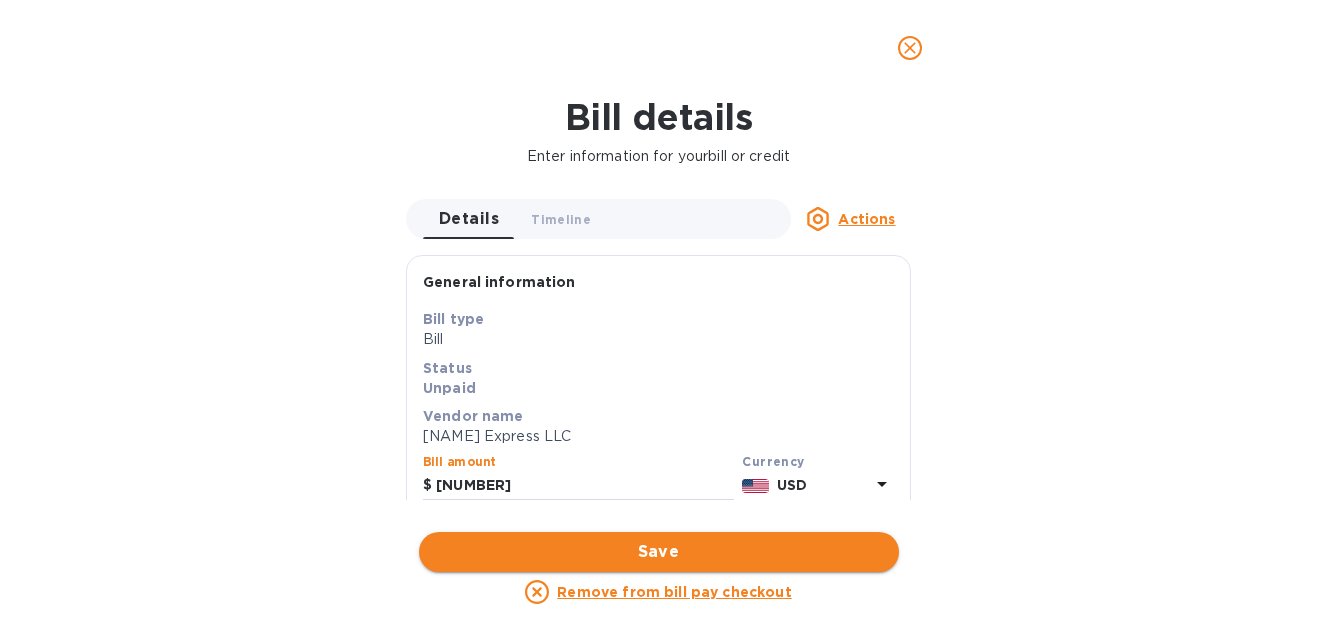 type on "[NUMBER]" 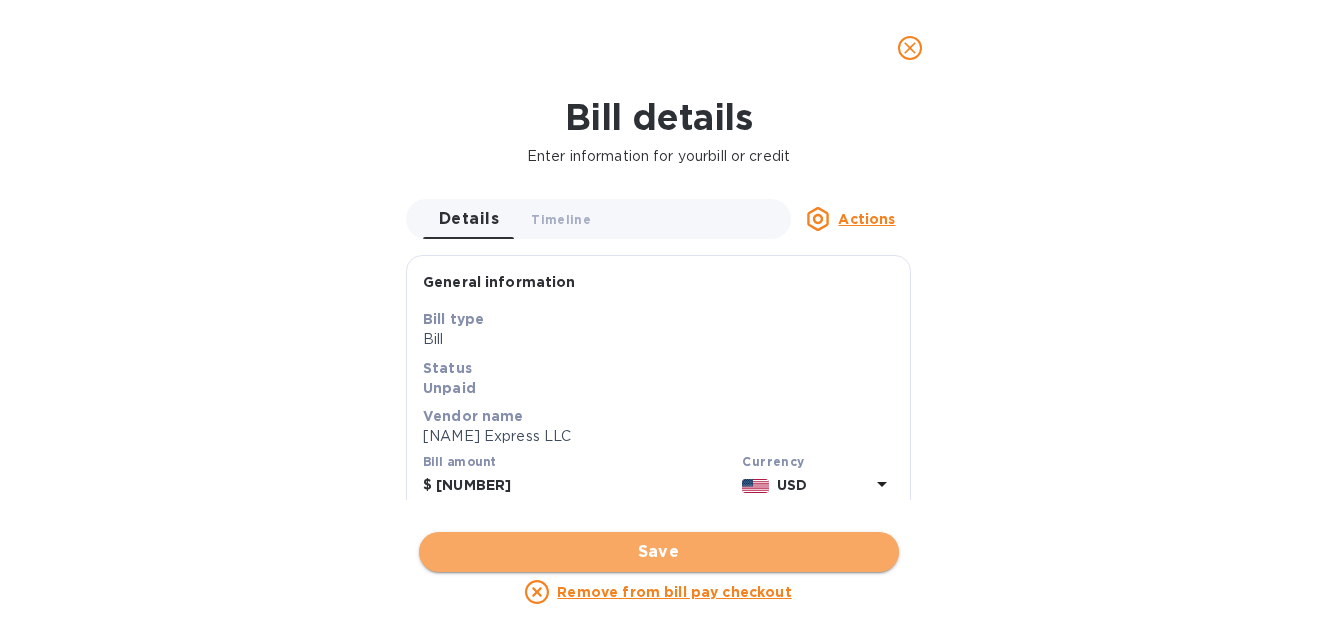 click on "Save" at bounding box center [659, 552] 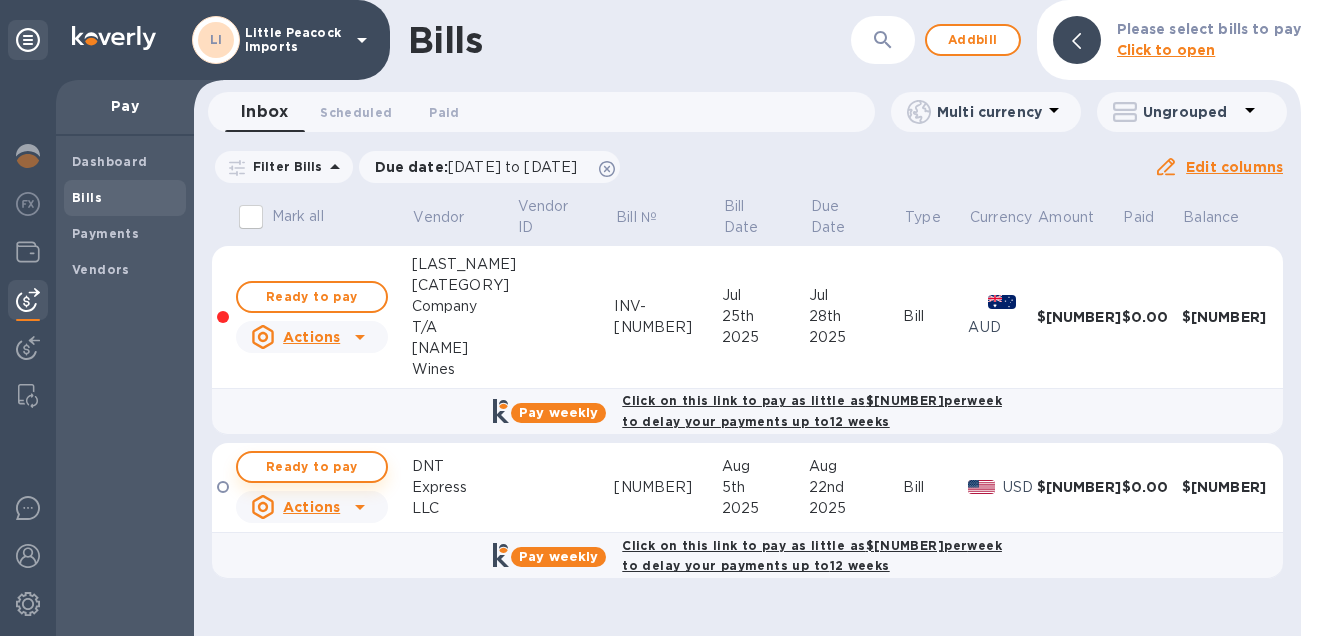 click on "Ready to pay" at bounding box center [312, 467] 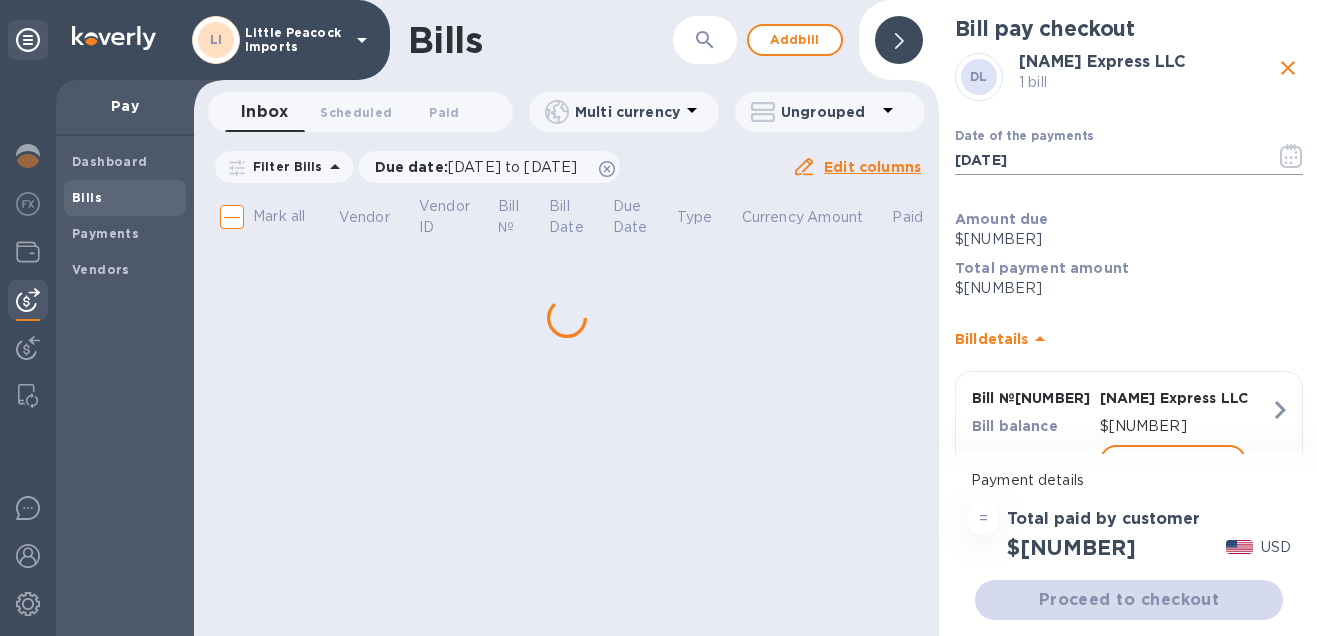 click 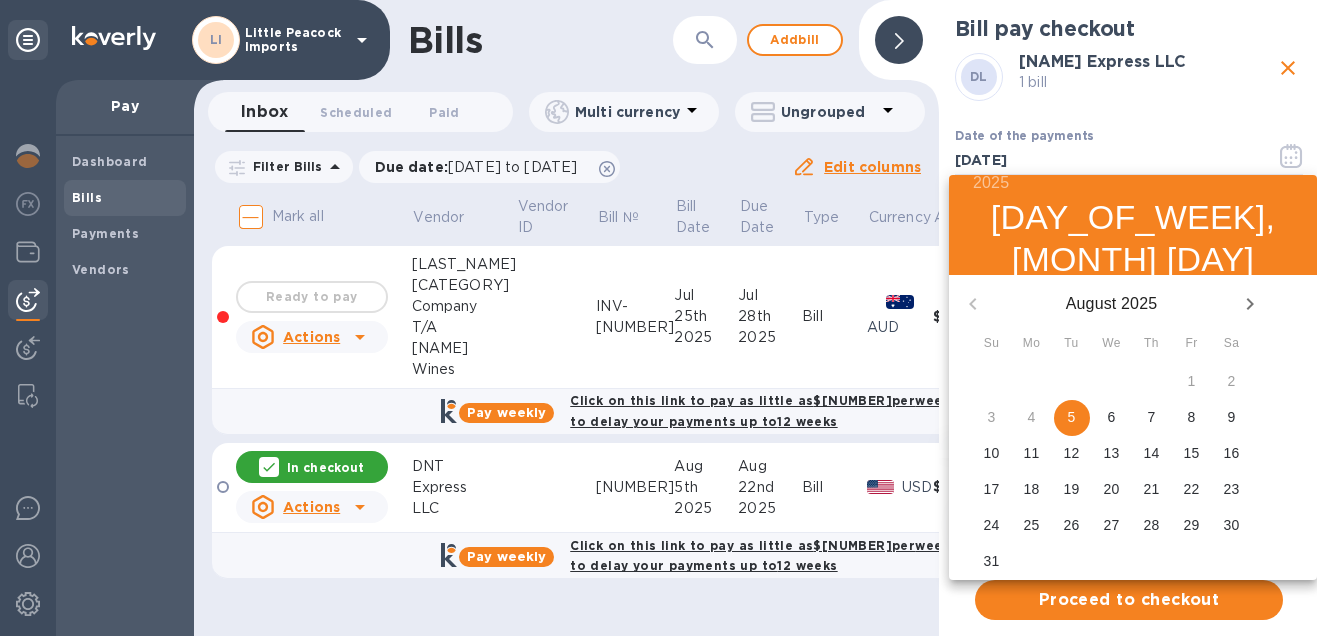click on "22" at bounding box center [1192, 489] 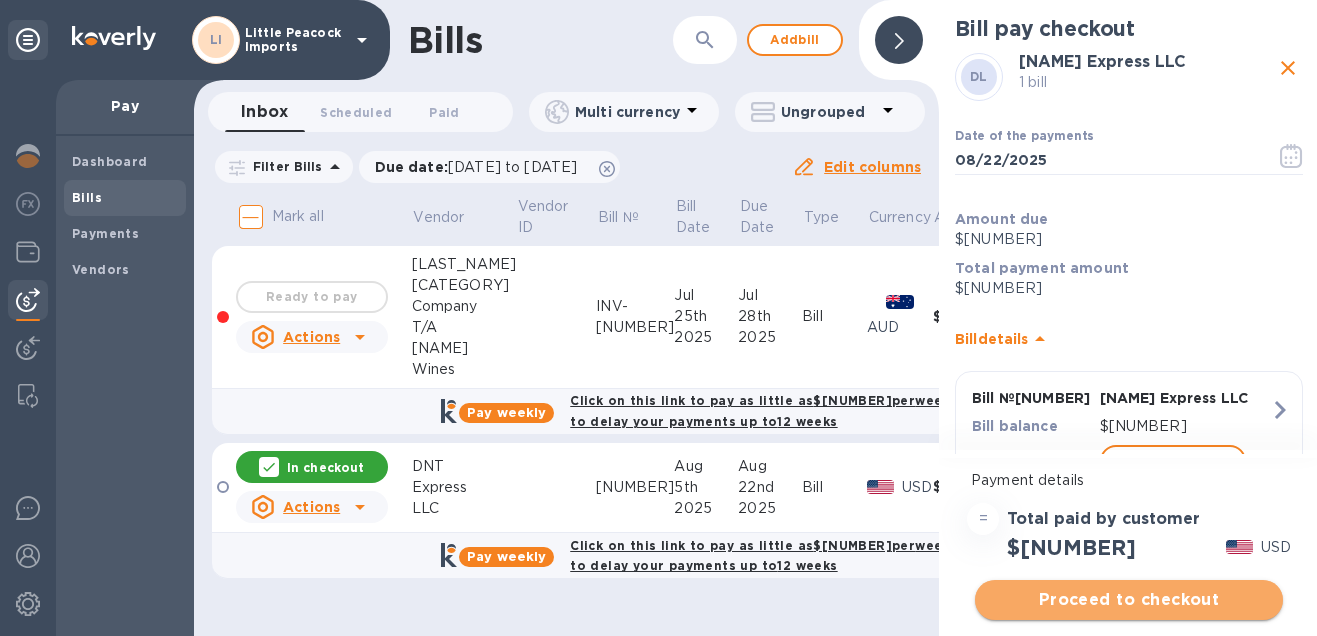 click on "Proceed to checkout" at bounding box center [1129, 600] 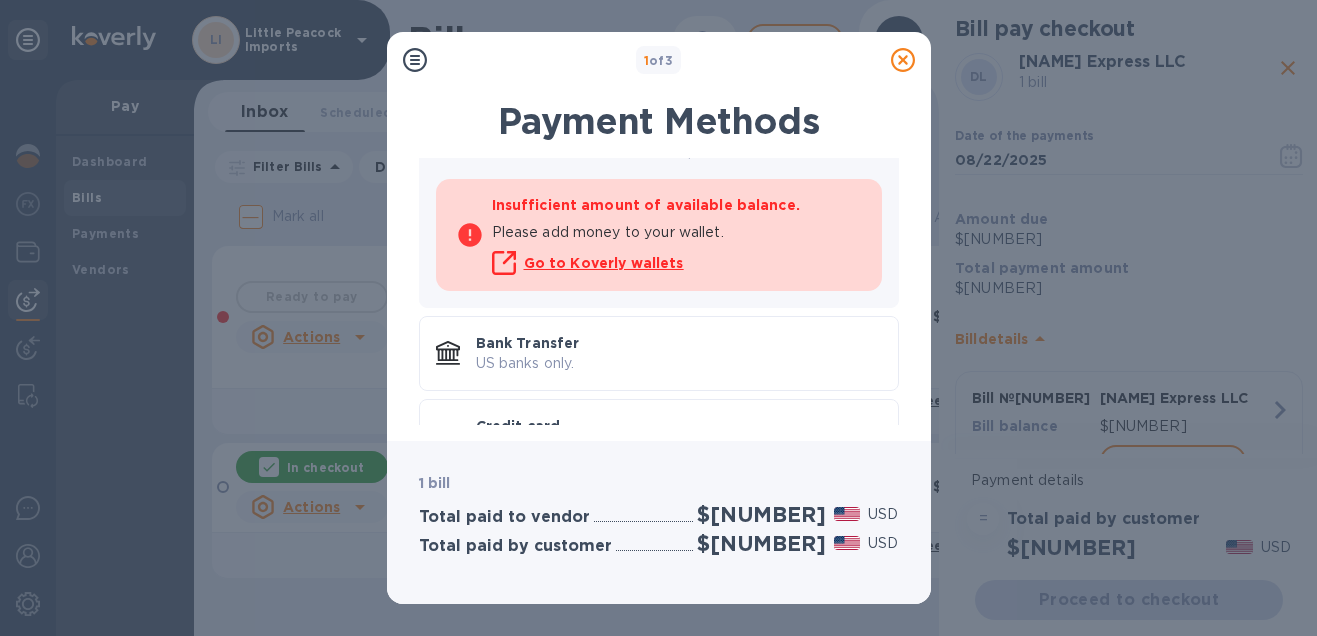 scroll, scrollTop: 191, scrollLeft: 0, axis: vertical 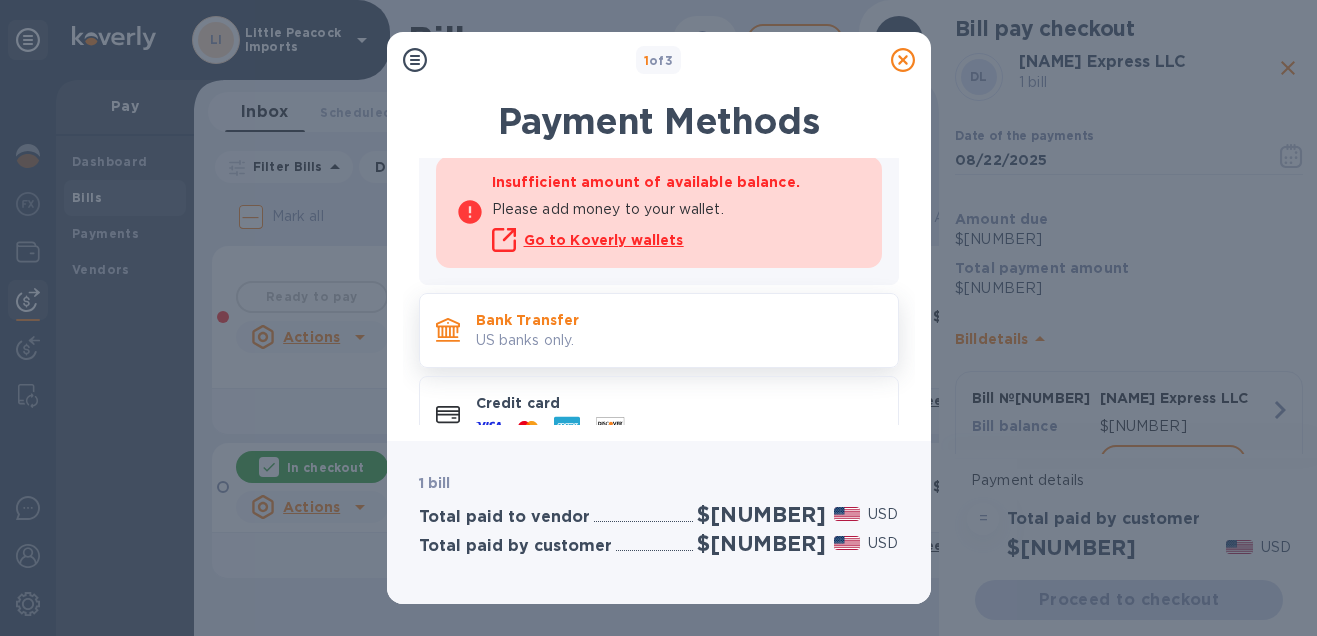 click on "US banks only." at bounding box center [679, 340] 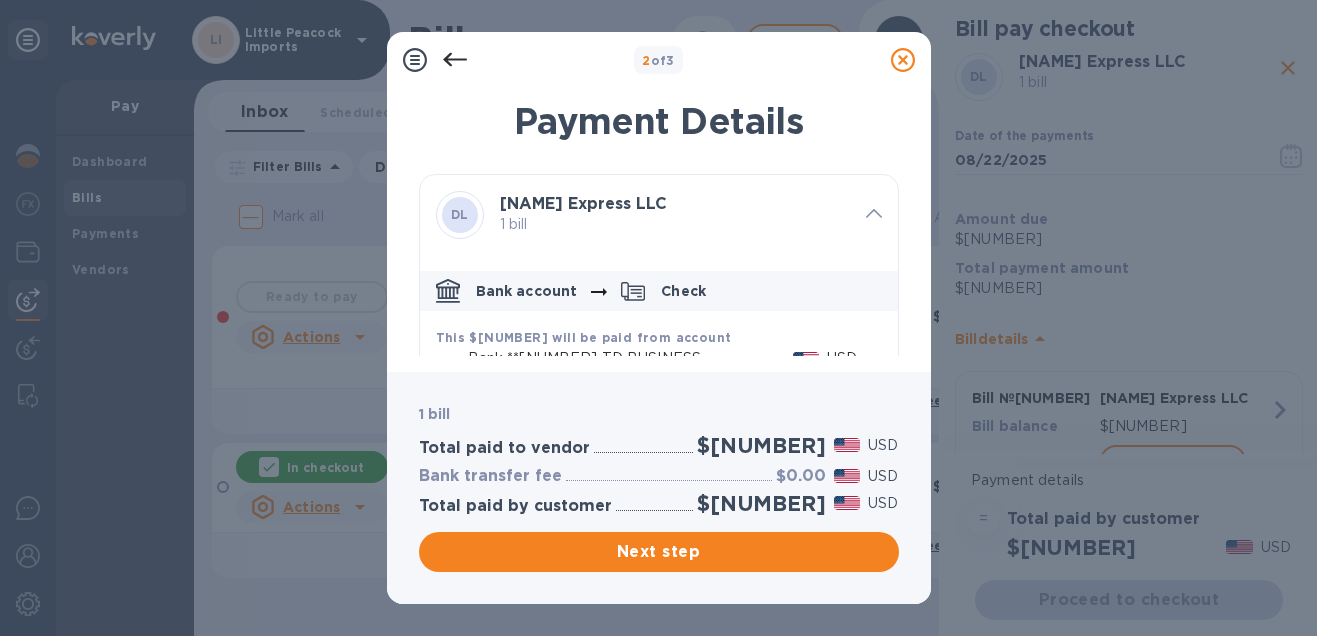 scroll, scrollTop: 176, scrollLeft: 0, axis: vertical 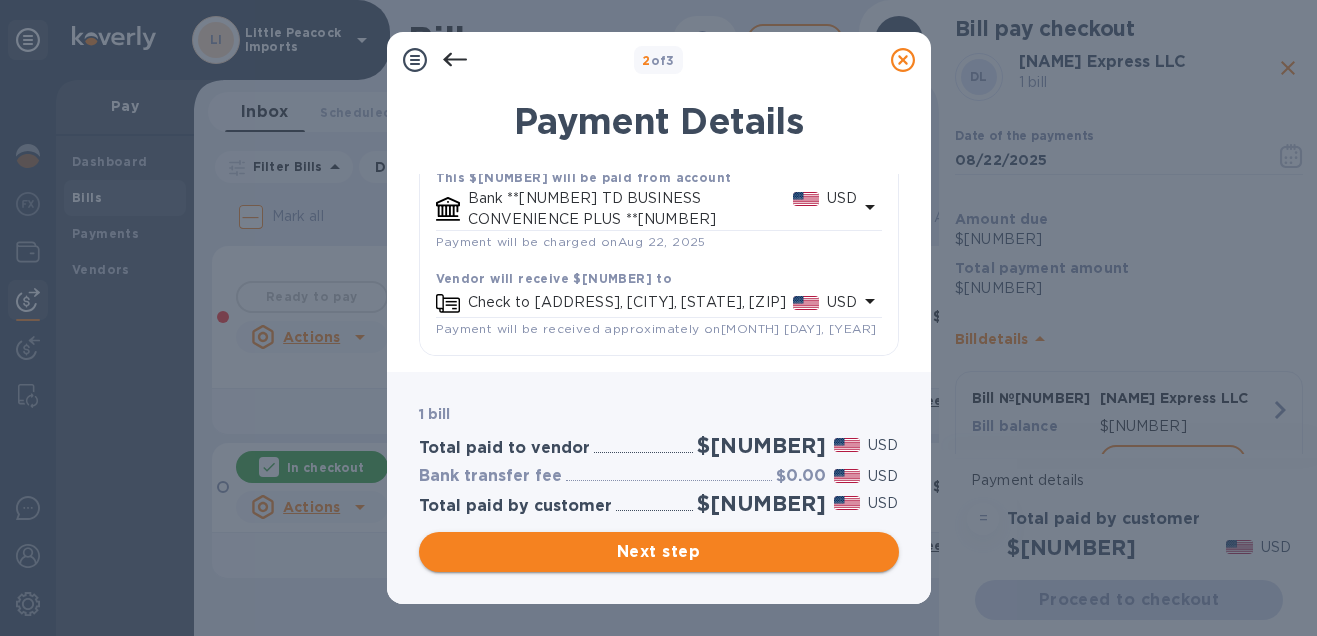 click on "Next step" at bounding box center (659, 552) 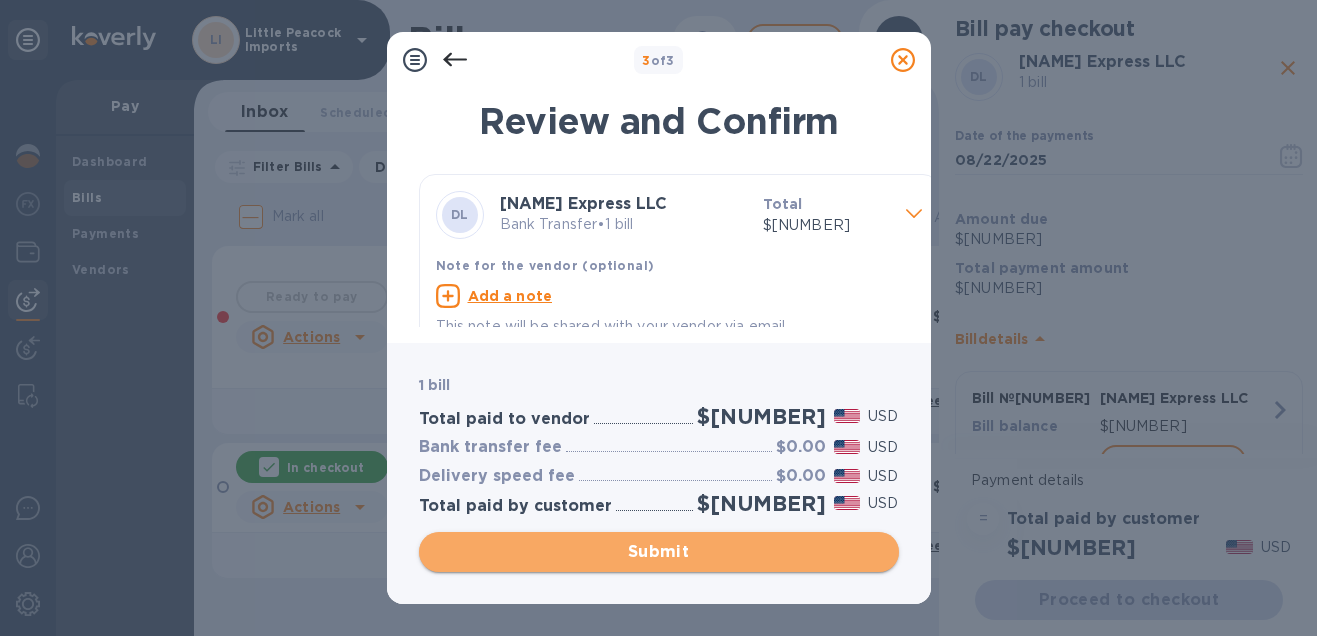 click on "Submit" at bounding box center [659, 552] 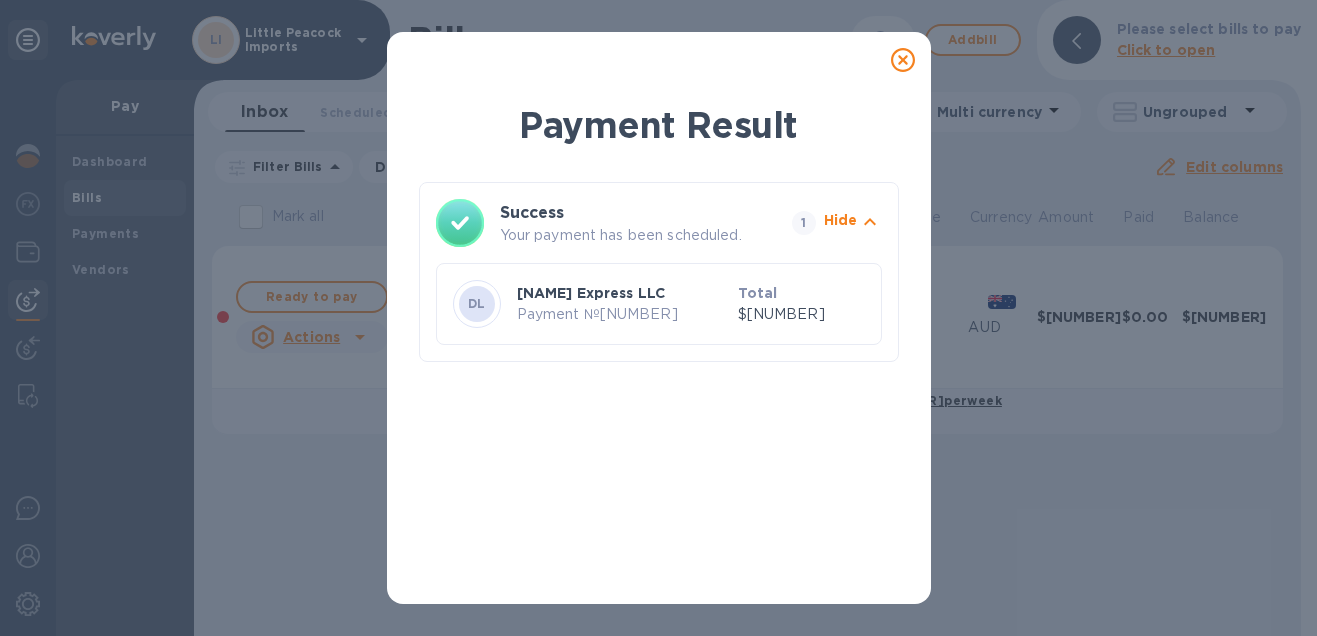 click 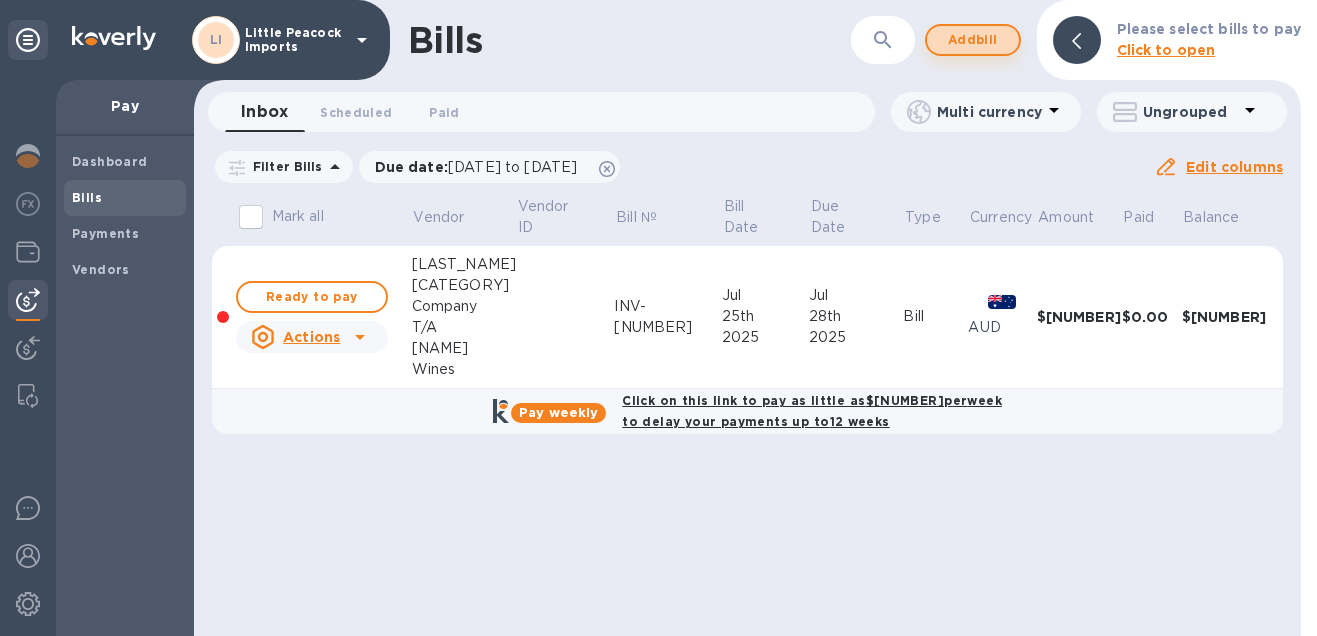 click on "Add   bill" at bounding box center (973, 40) 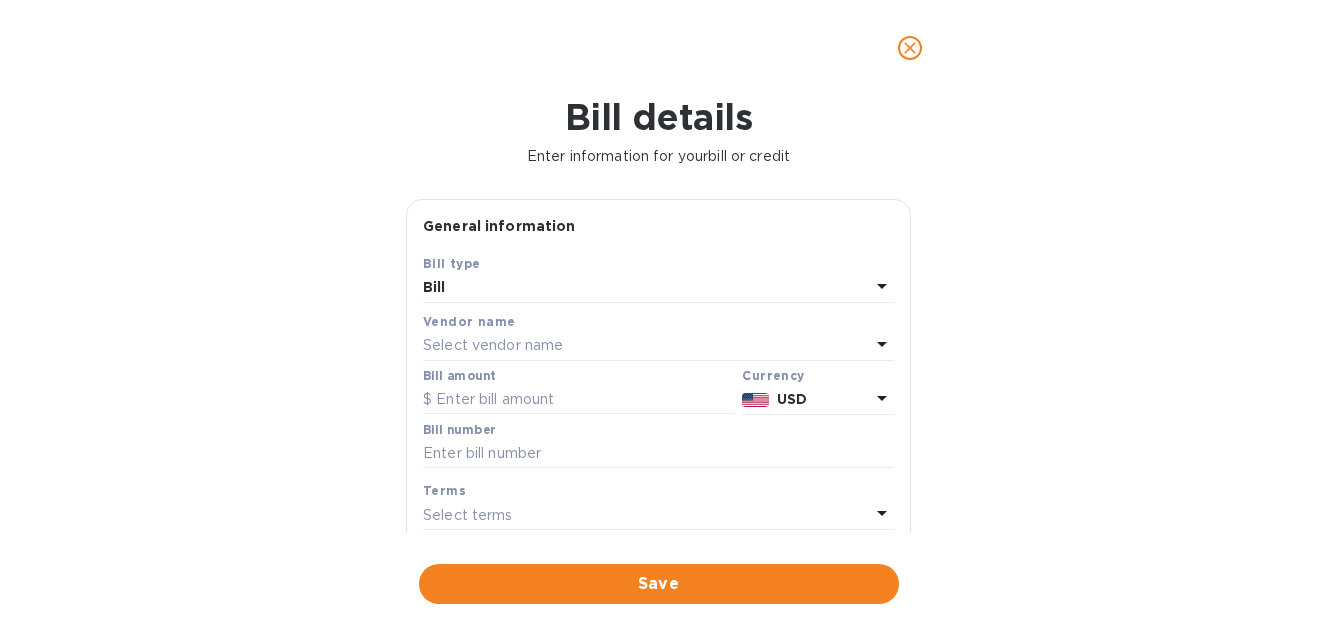 click on "Select vendor name" at bounding box center [493, 345] 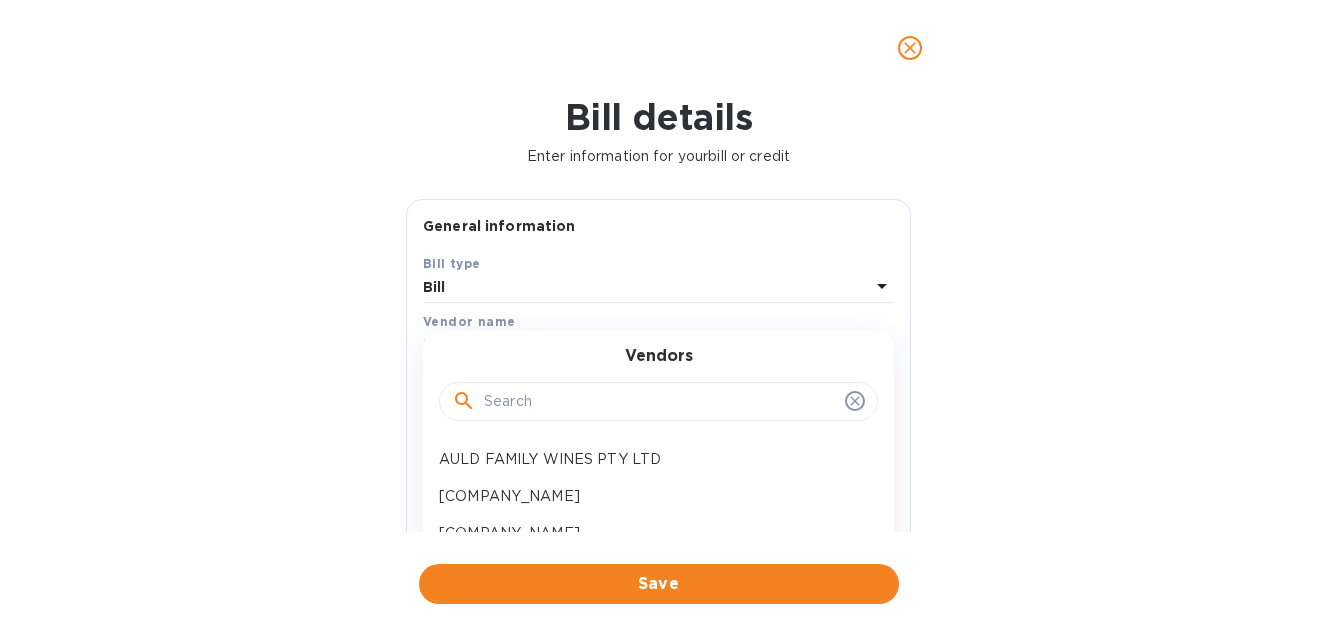 click at bounding box center [660, 402] 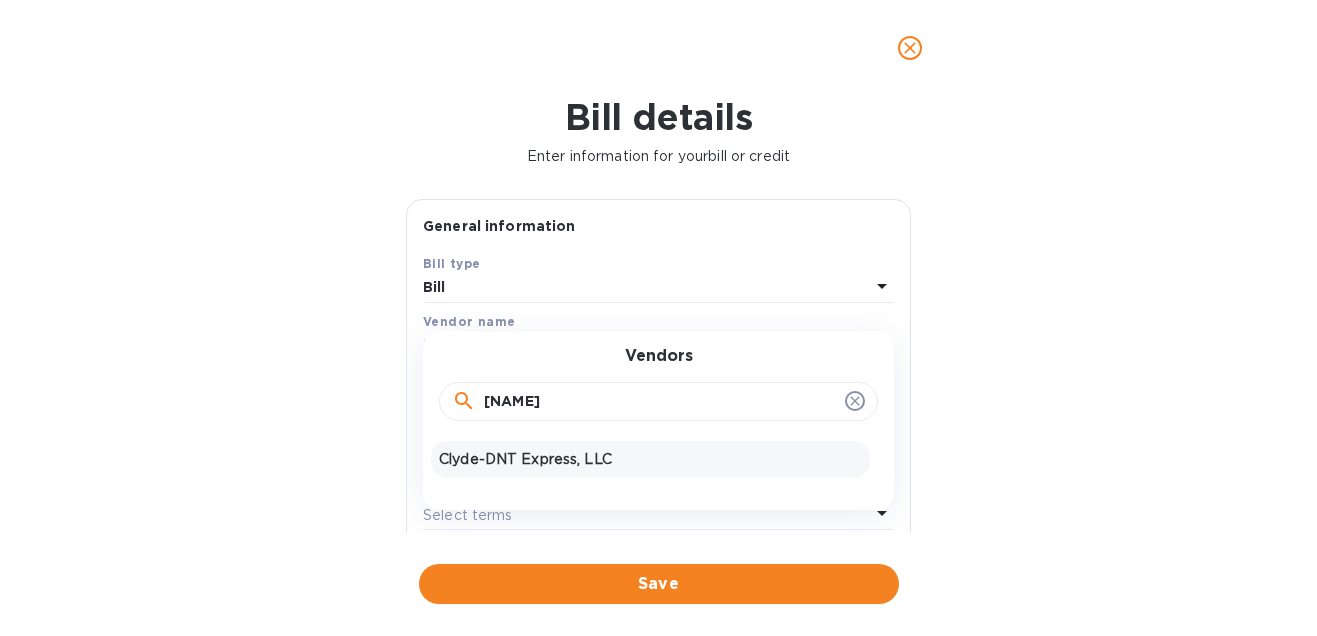 type on "[NAME]" 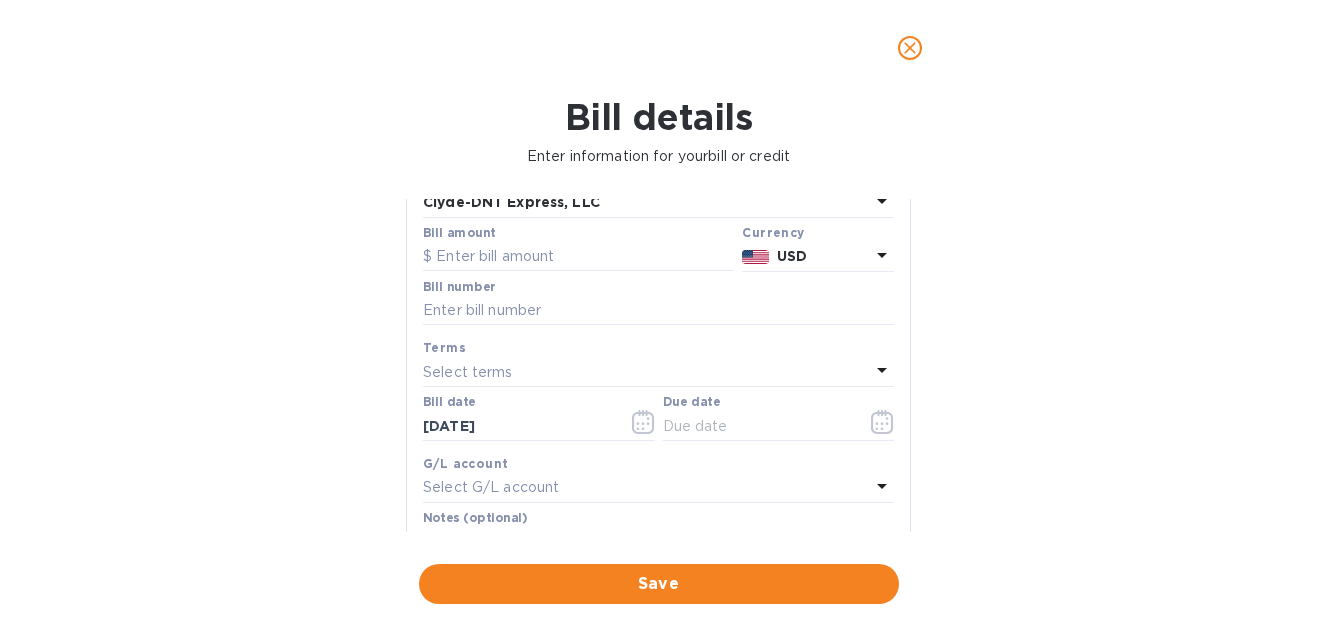 scroll, scrollTop: 160, scrollLeft: 0, axis: vertical 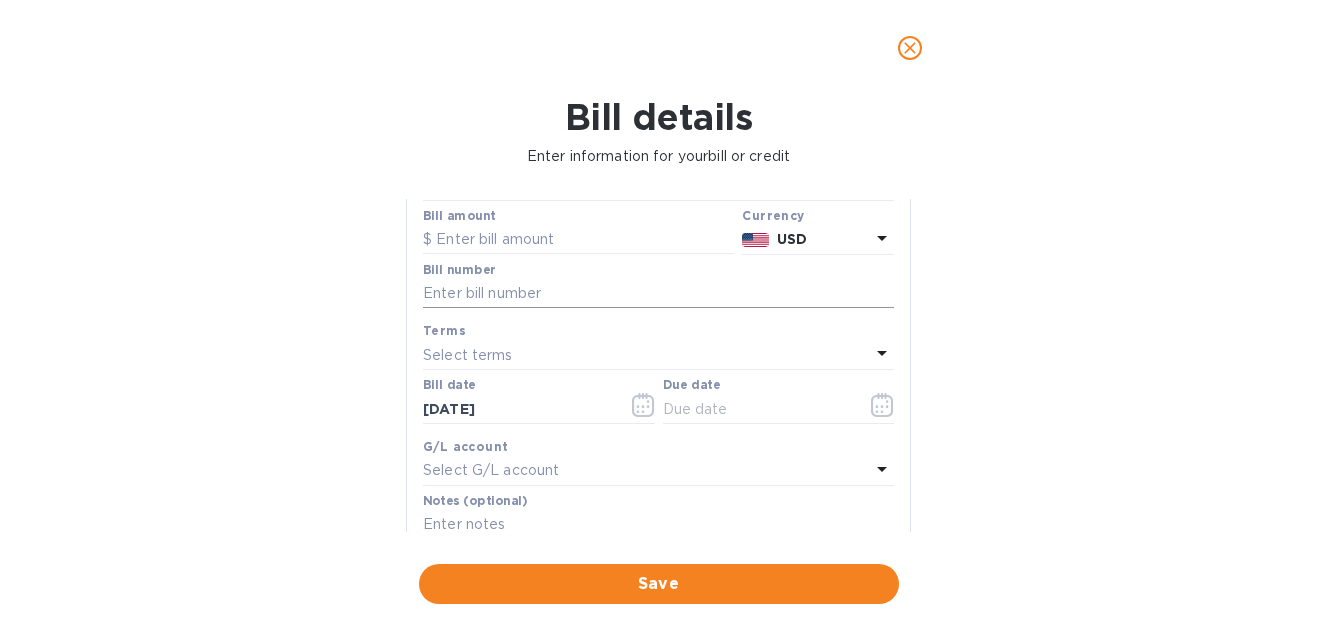 click at bounding box center (658, 294) 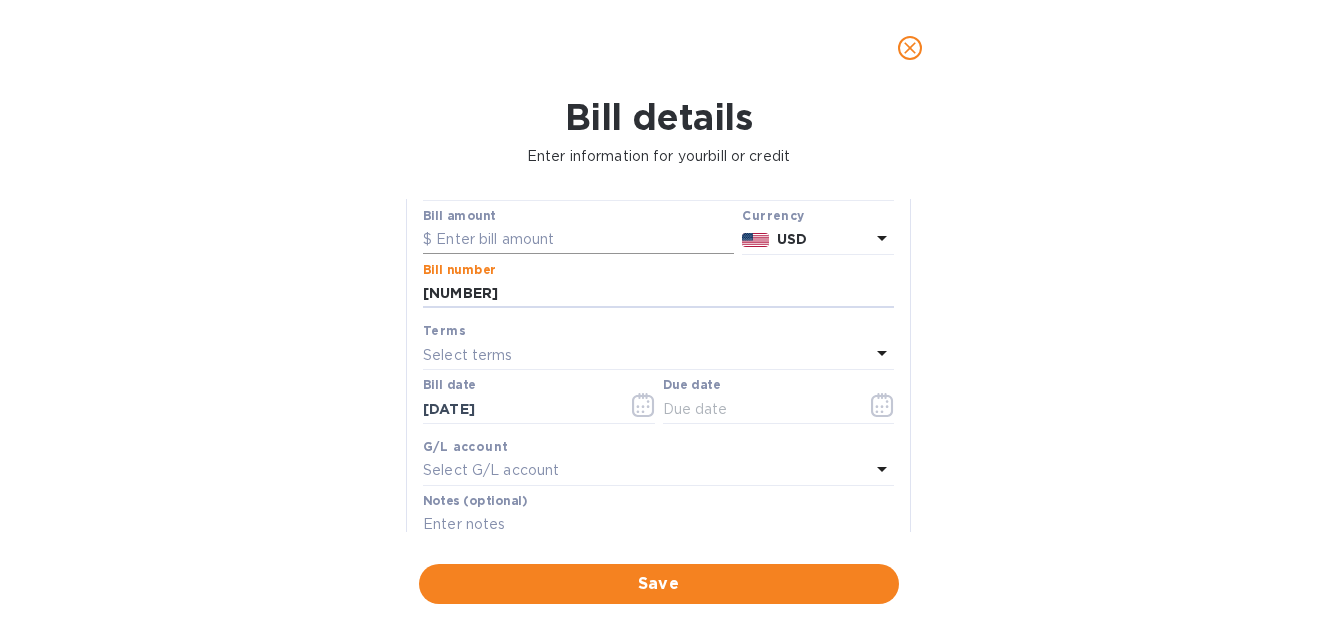 type on "[NUMBER]" 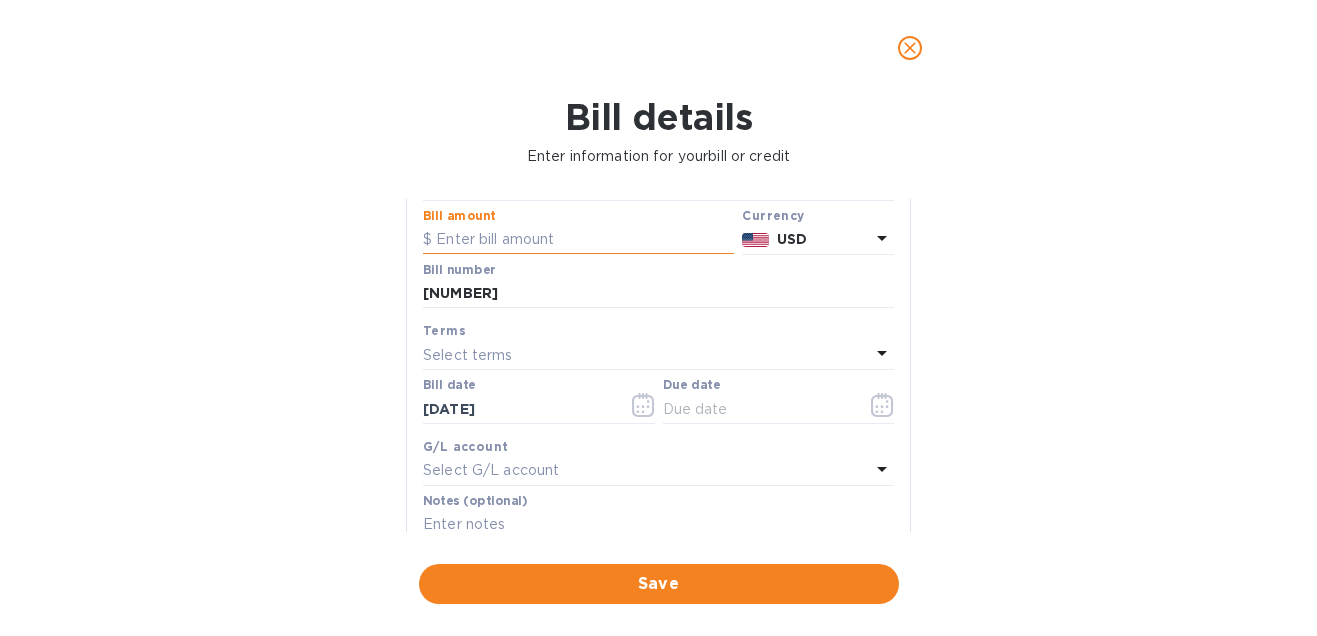 click at bounding box center (578, 240) 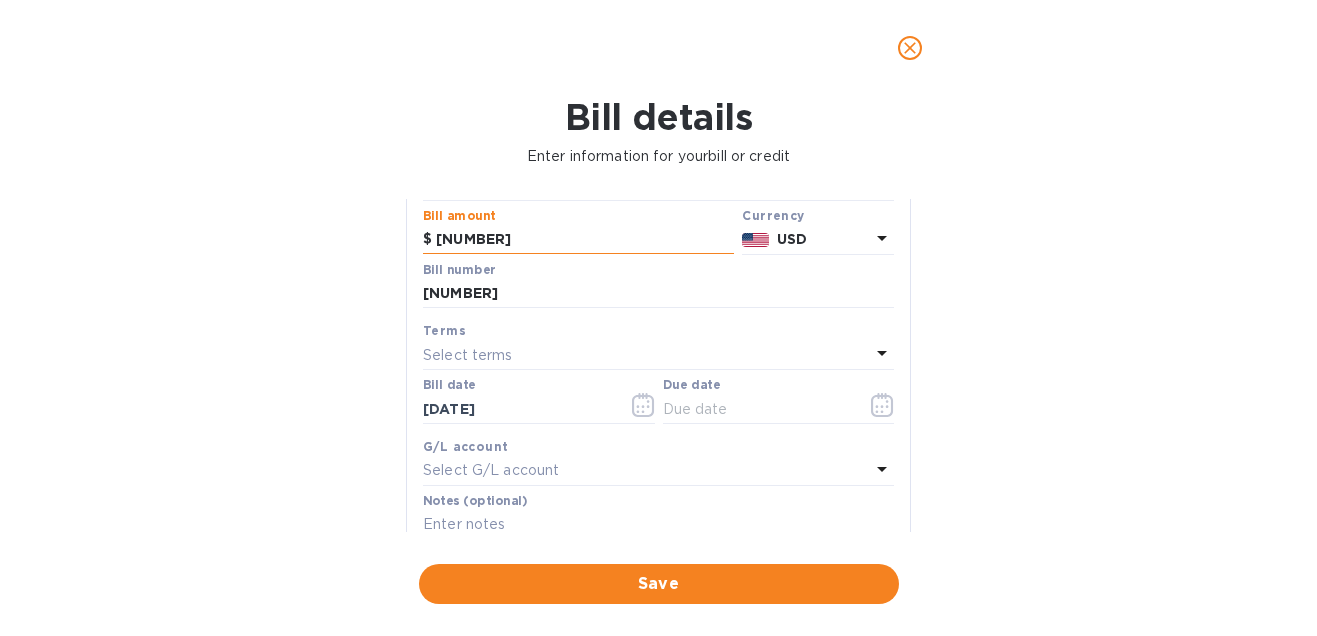 type on "[NUMBER]" 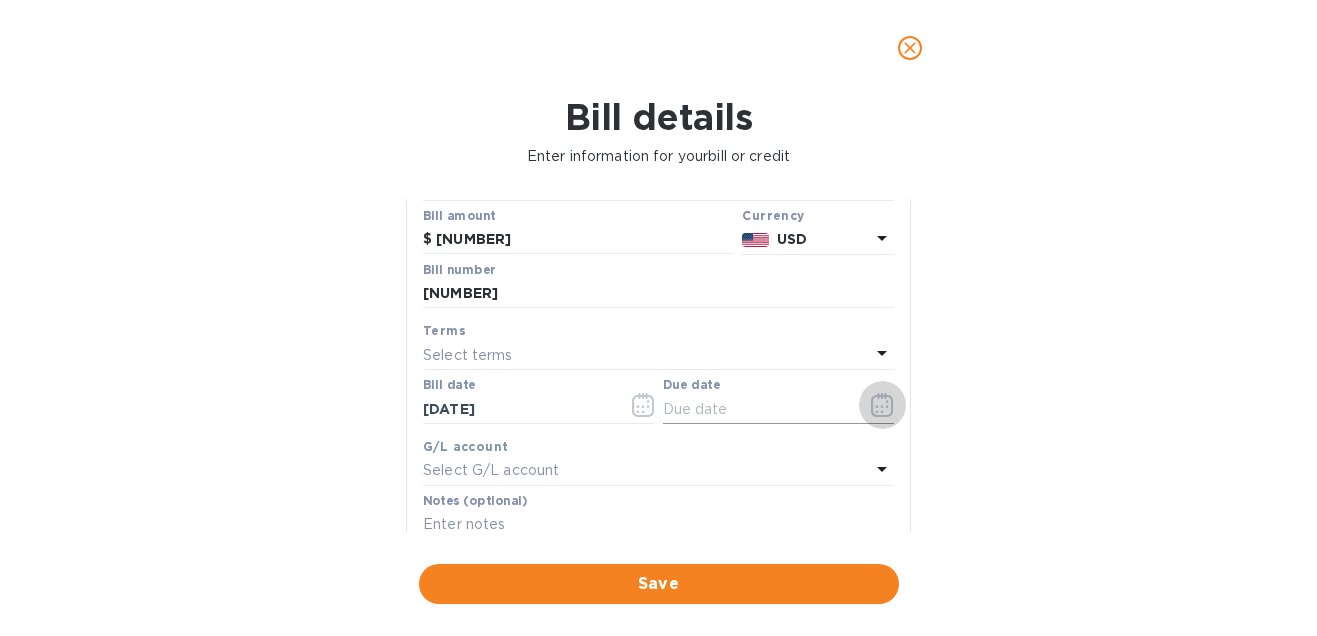 click 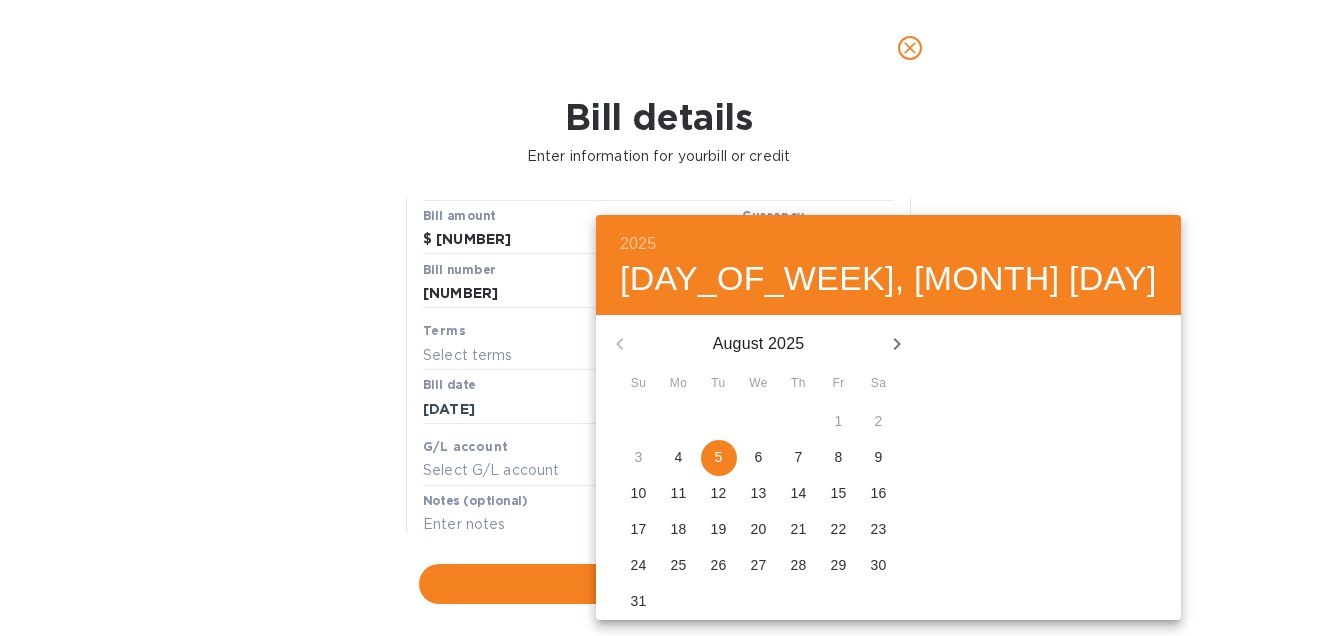 click on "25" at bounding box center (679, 565) 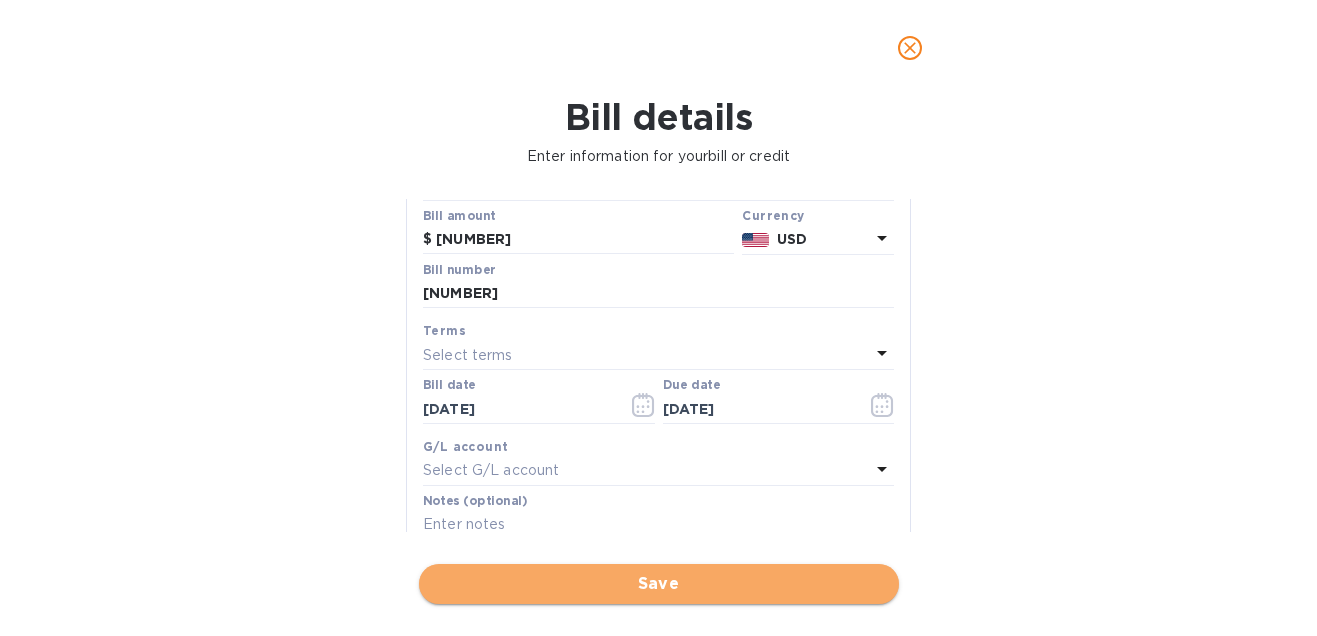 click on "Save" at bounding box center (659, 584) 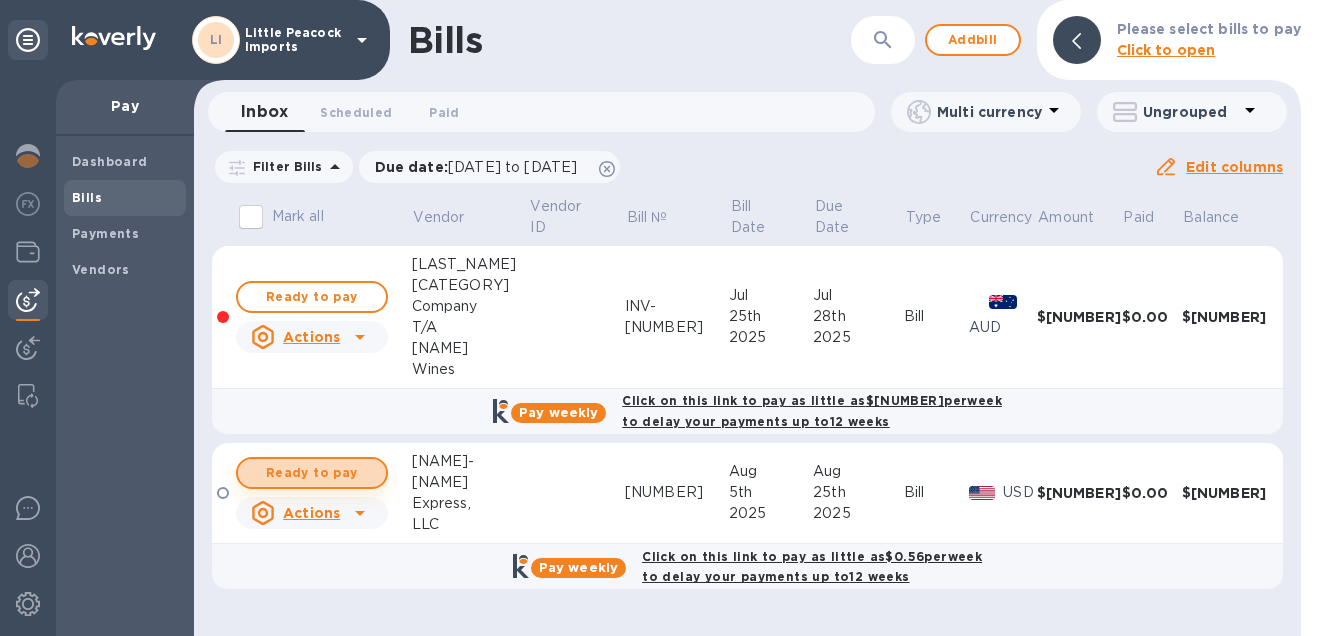 click on "Ready to pay" at bounding box center [312, 473] 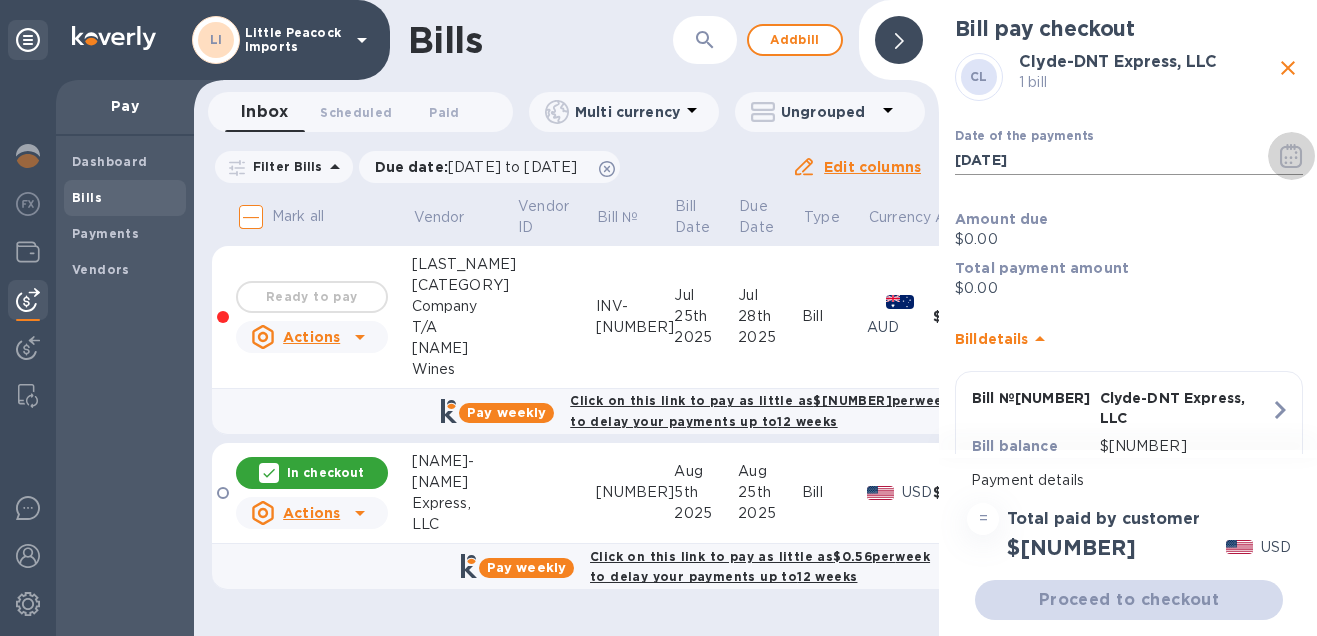 click 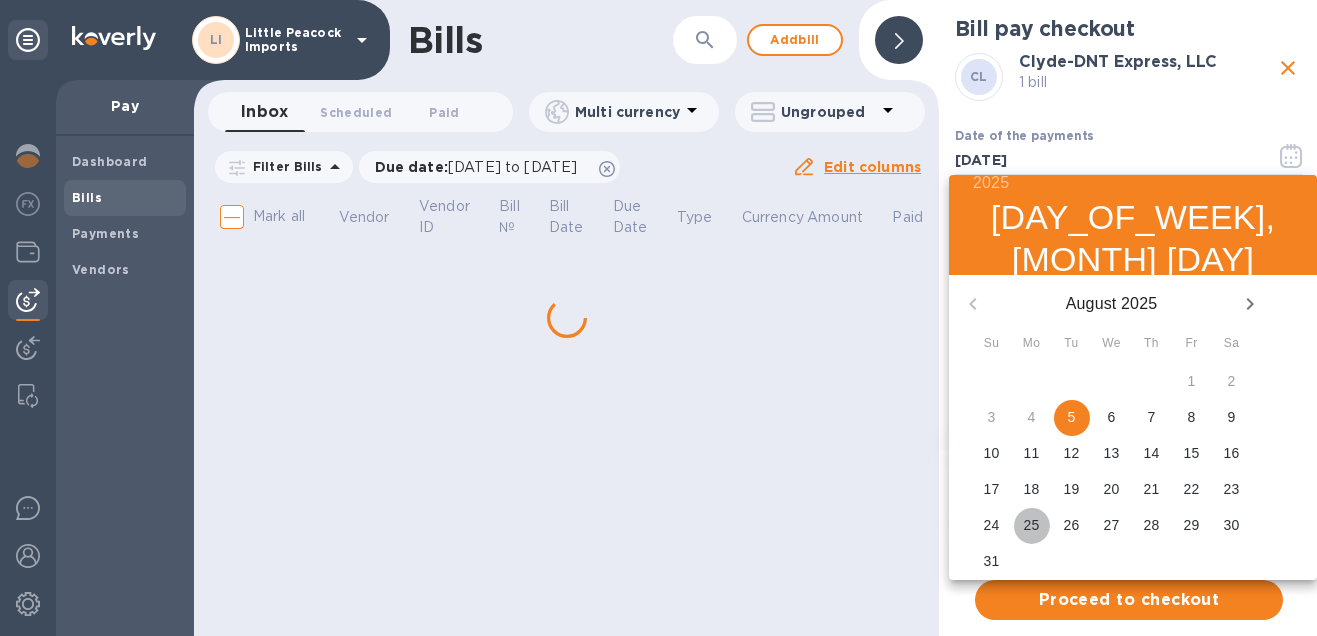 click on "25" at bounding box center (1032, 525) 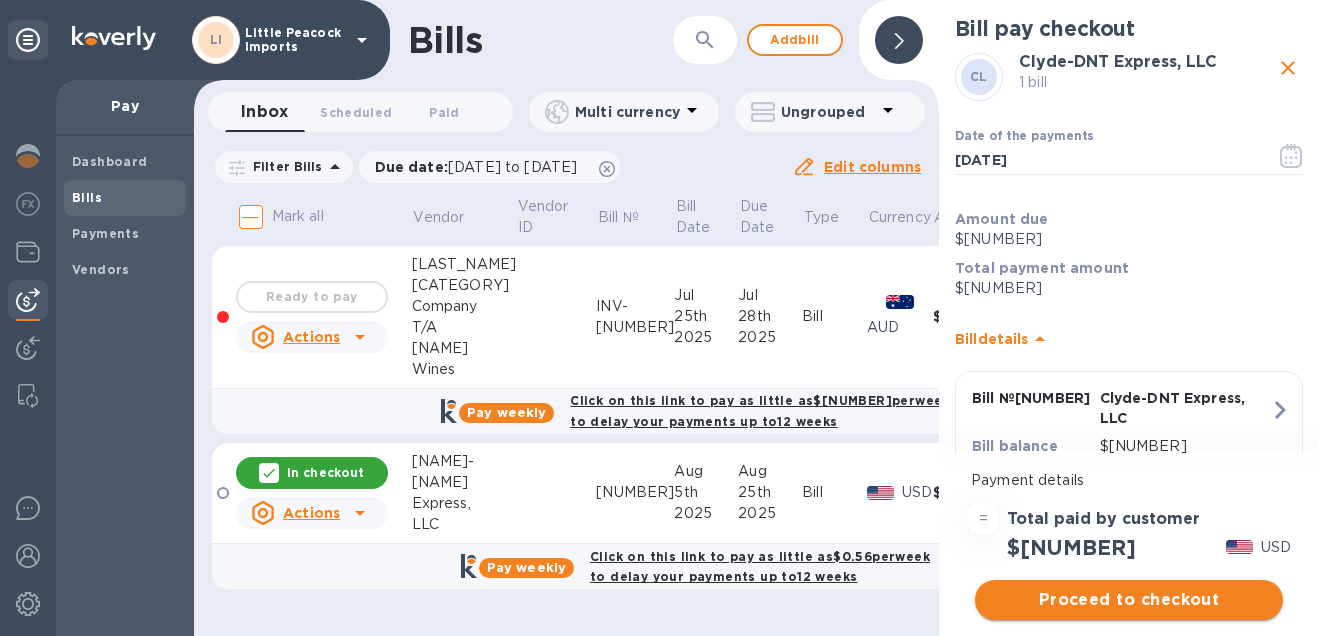 click on "Proceed to checkout" at bounding box center (1129, 600) 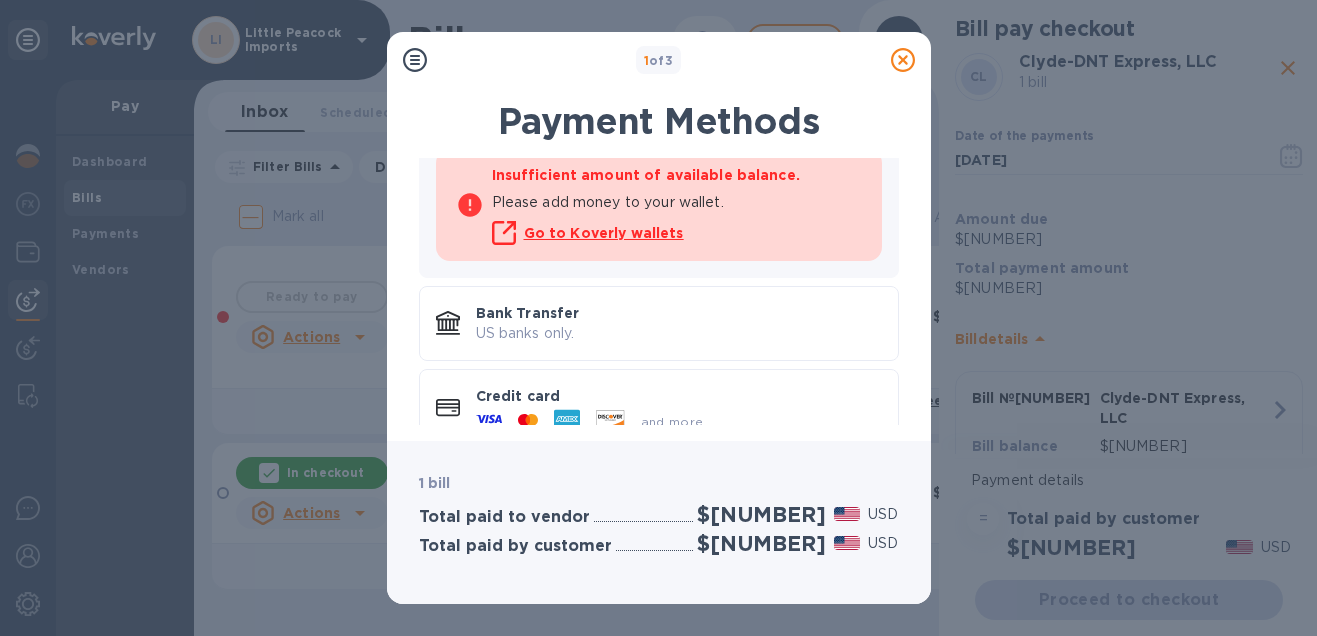 scroll, scrollTop: 197, scrollLeft: 0, axis: vertical 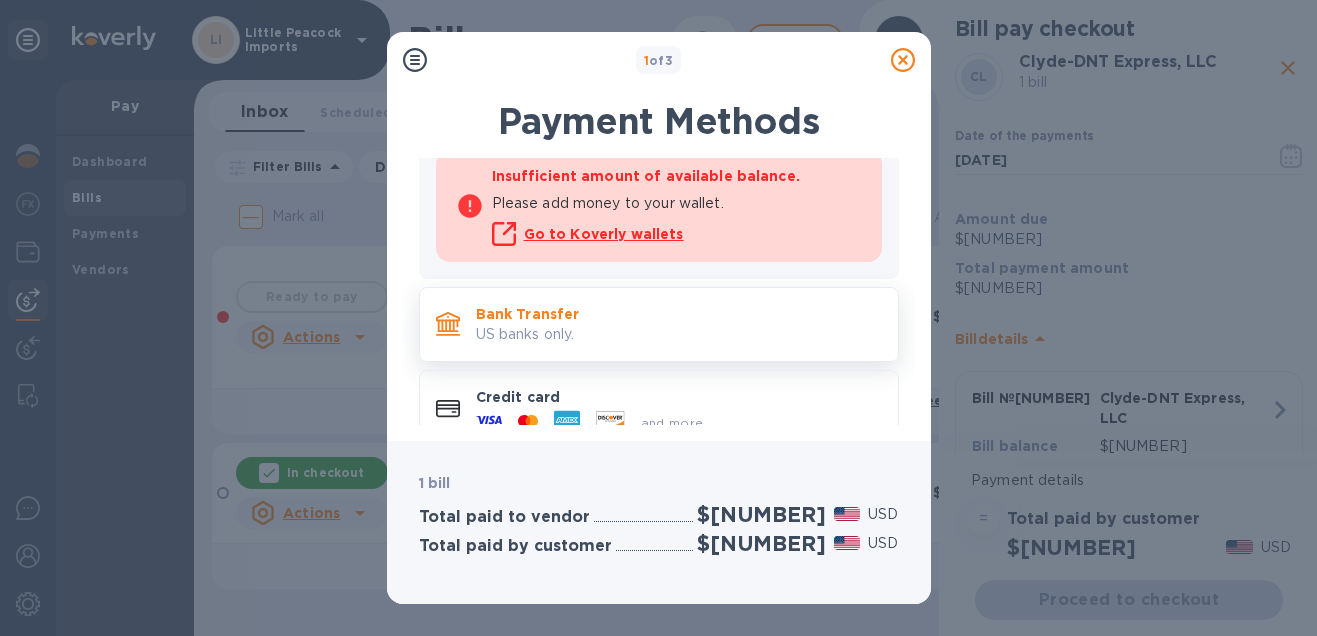 click on "Bank Transfer" at bounding box center (679, 314) 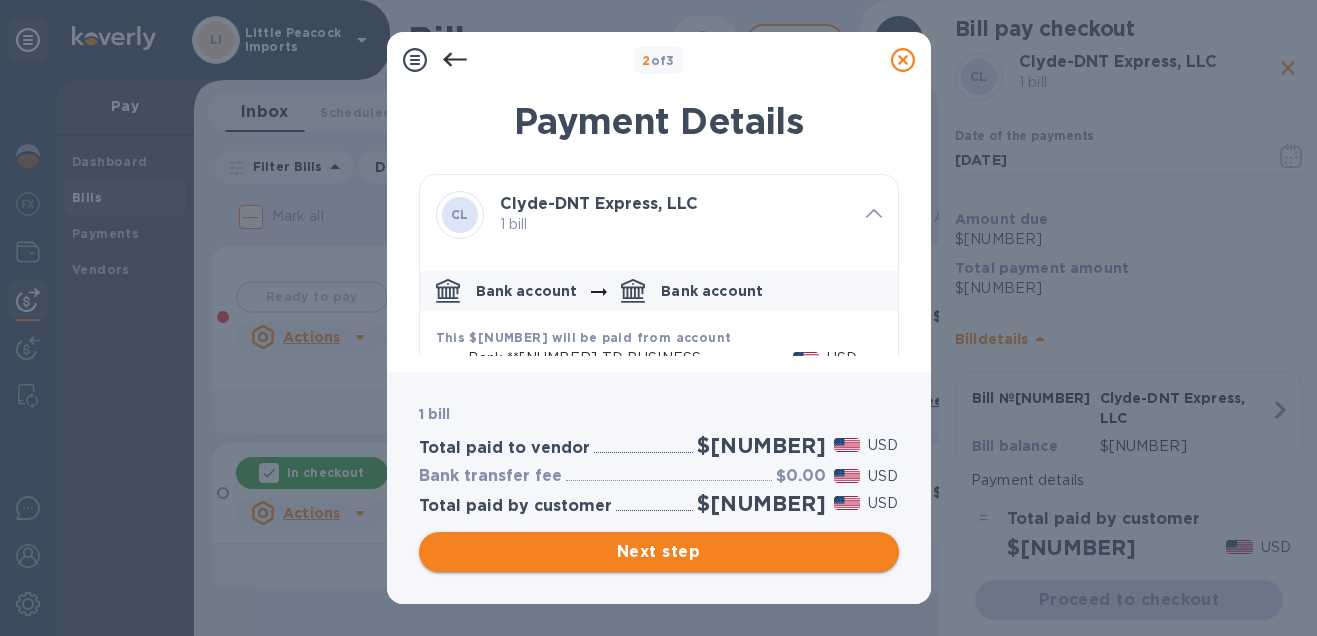 scroll, scrollTop: 0, scrollLeft: 0, axis: both 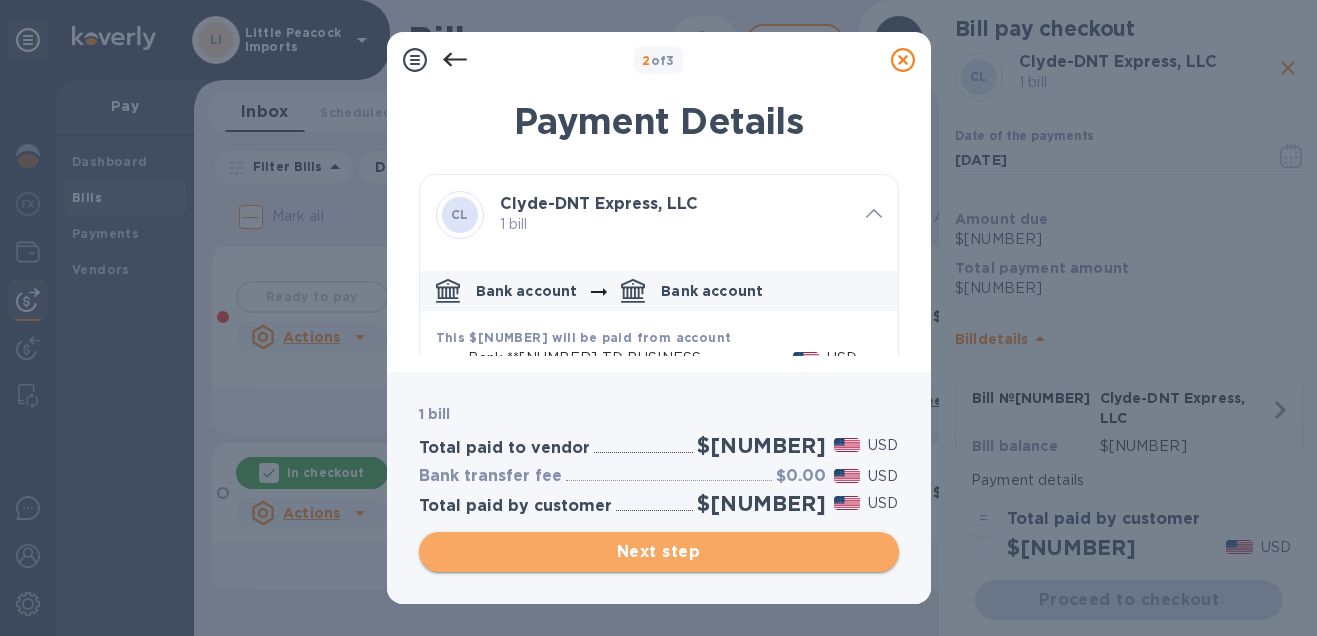 click on "Next step" at bounding box center (659, 552) 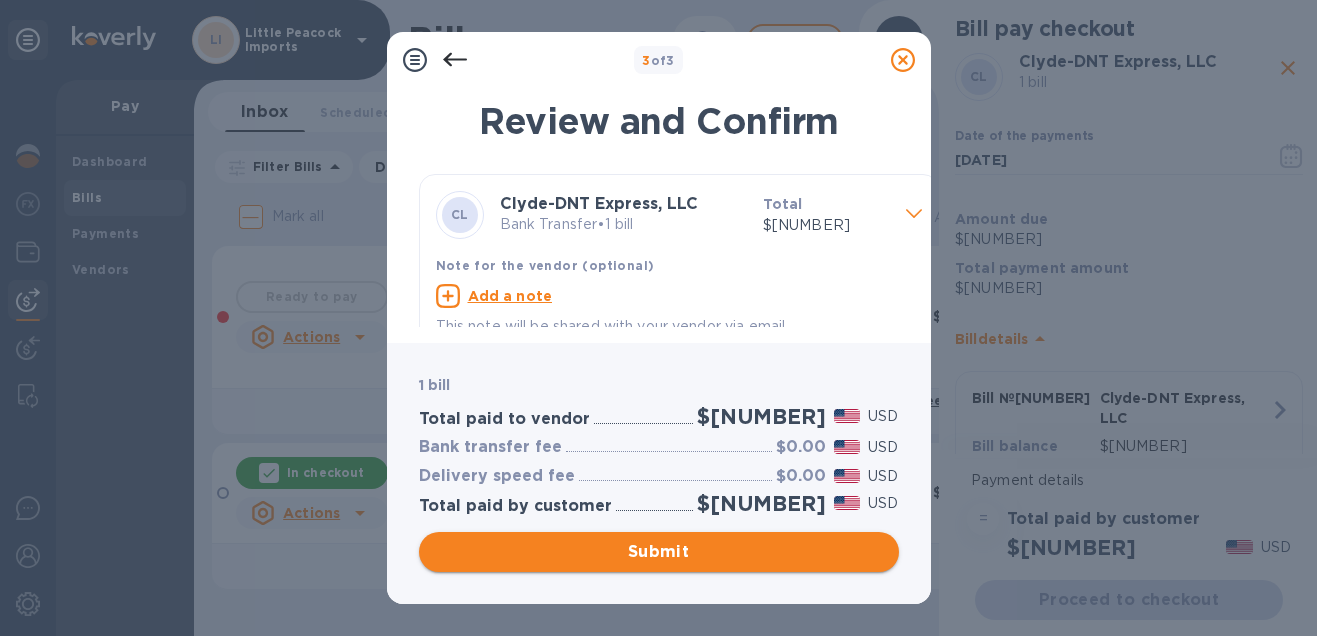 click on "Submit" at bounding box center [659, 552] 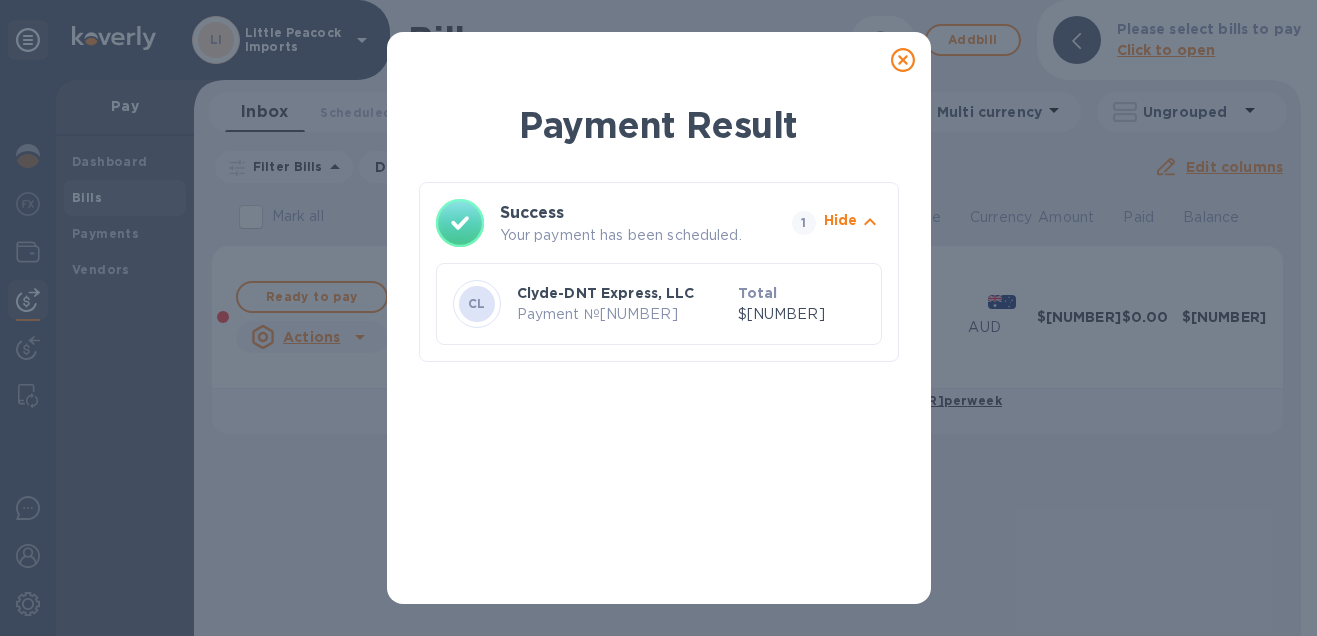 click 